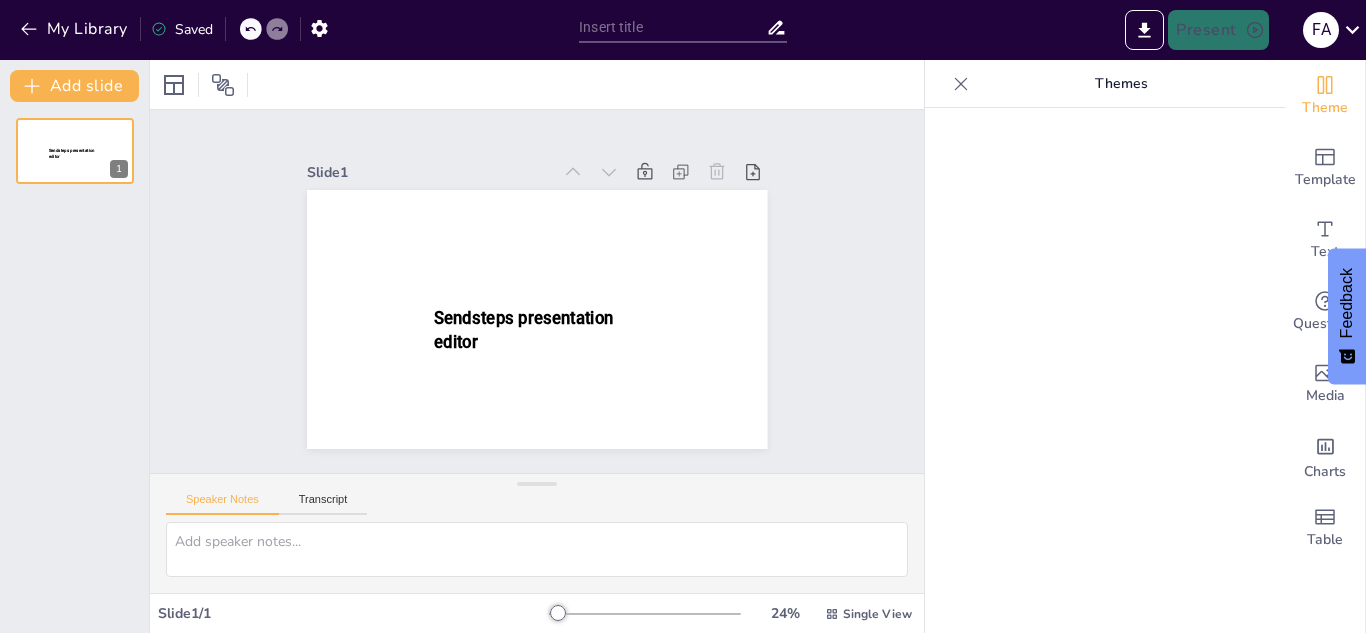scroll, scrollTop: 0, scrollLeft: 0, axis: both 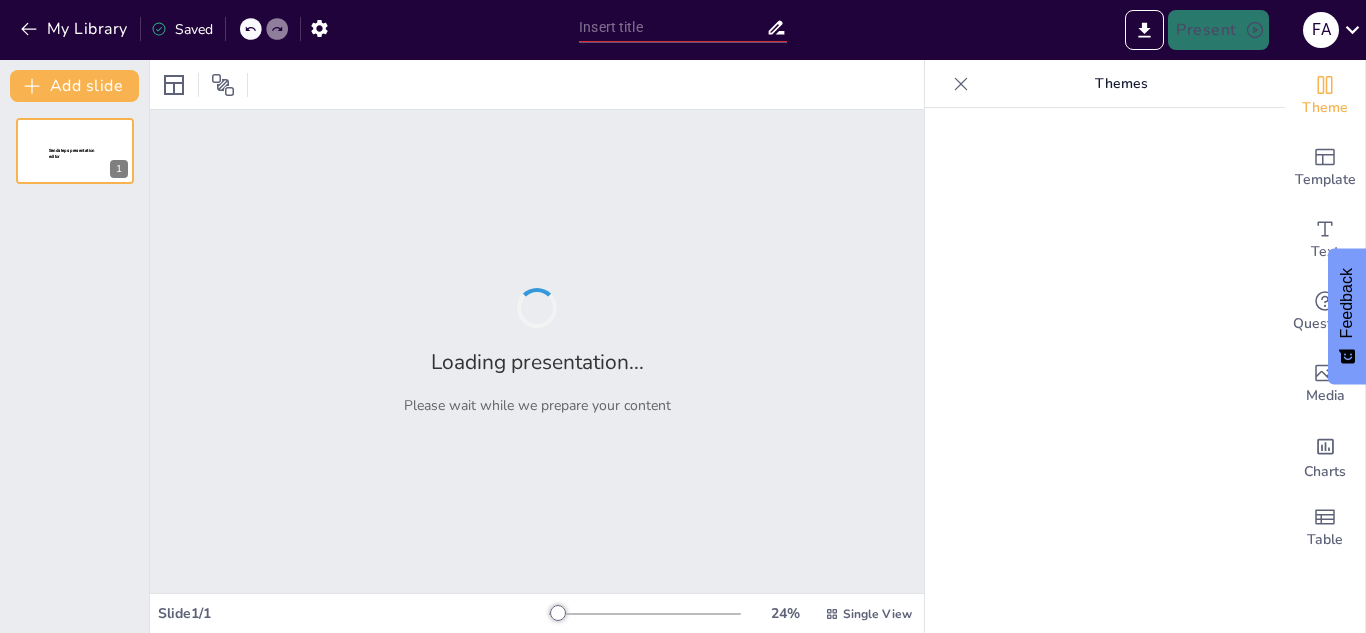 type on "Caminos a Relaciones Saludables: Un Viaje de Transformación" 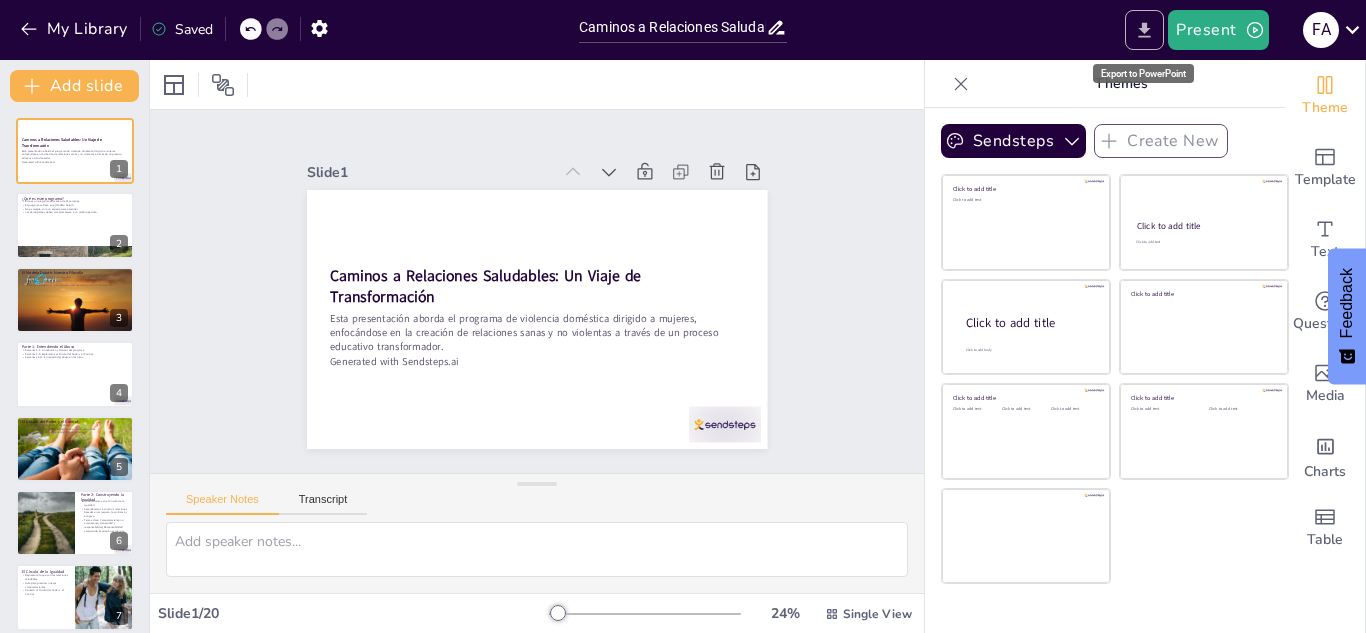click 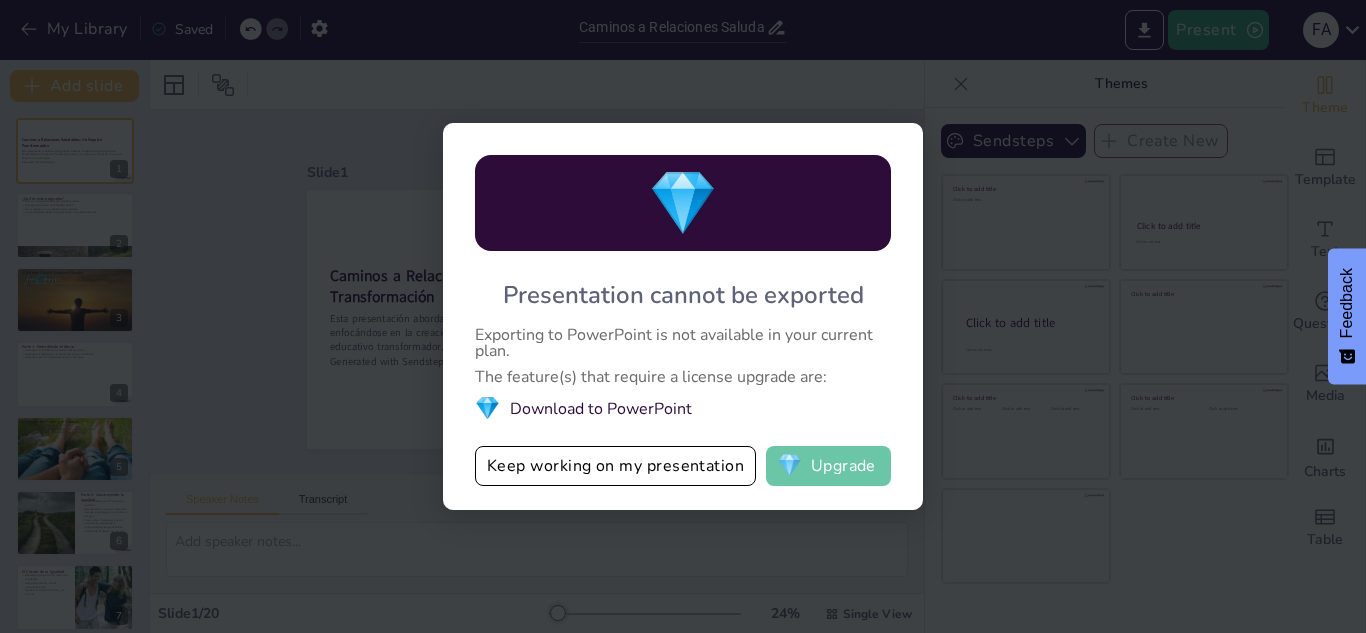 click on "💎 Upgrade" at bounding box center (828, 466) 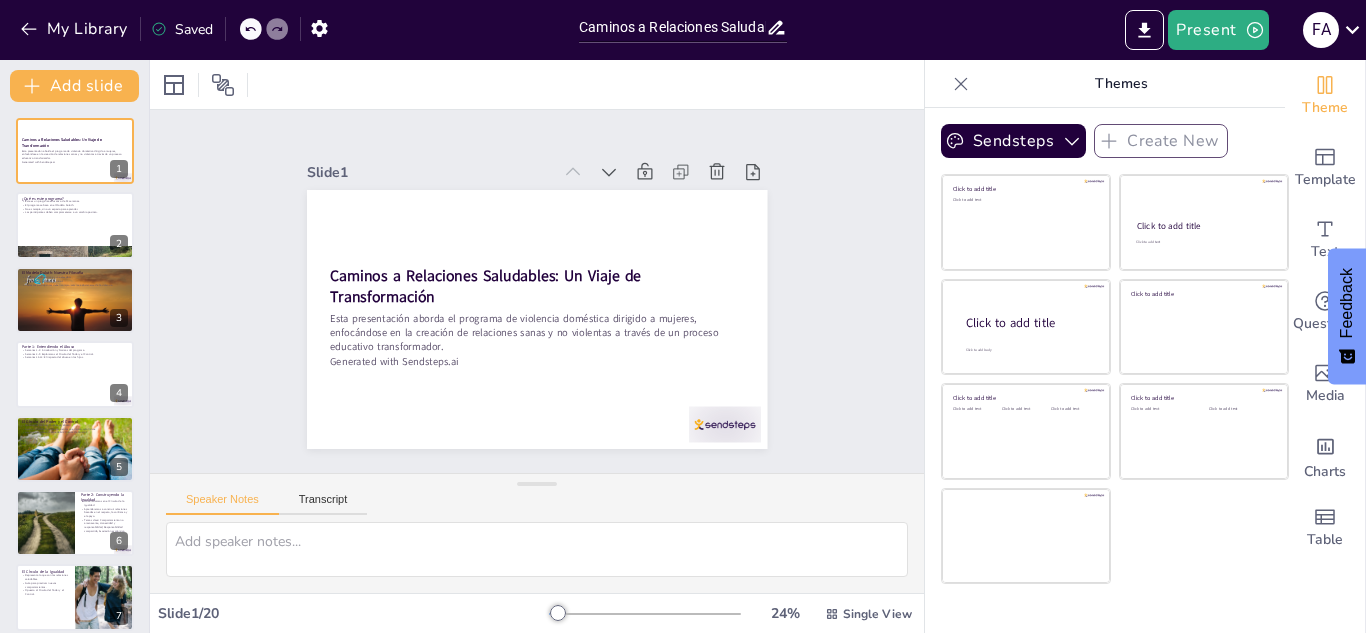 click 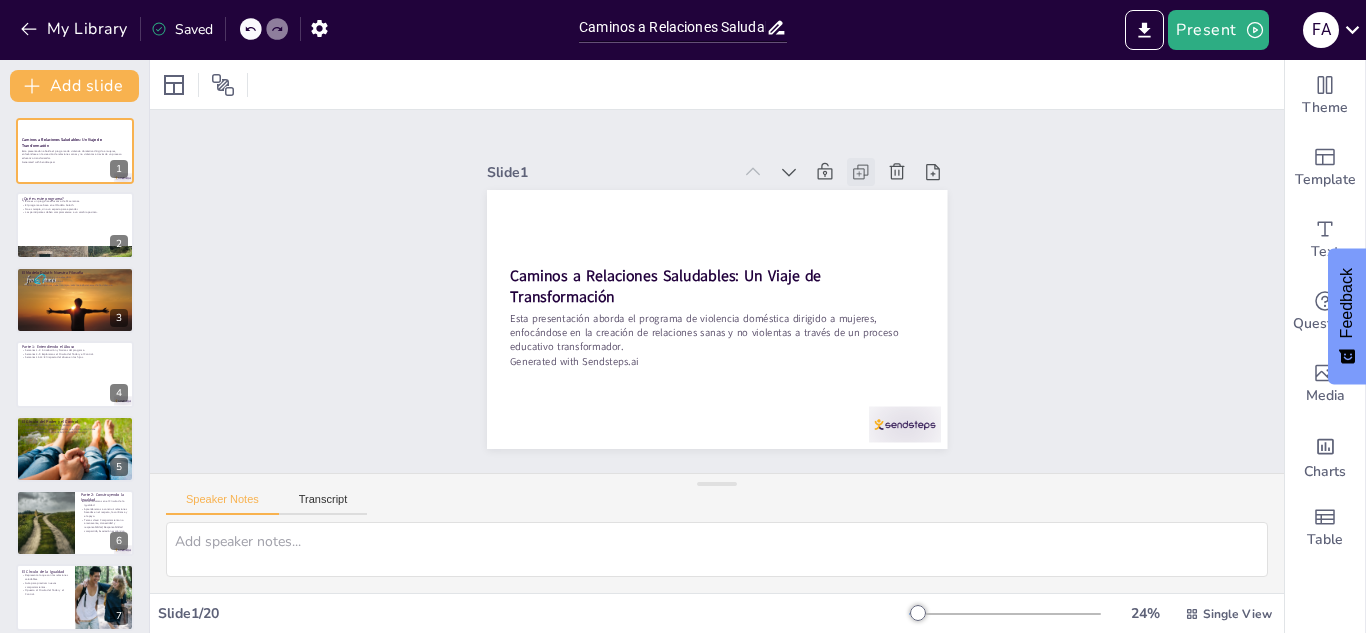 click 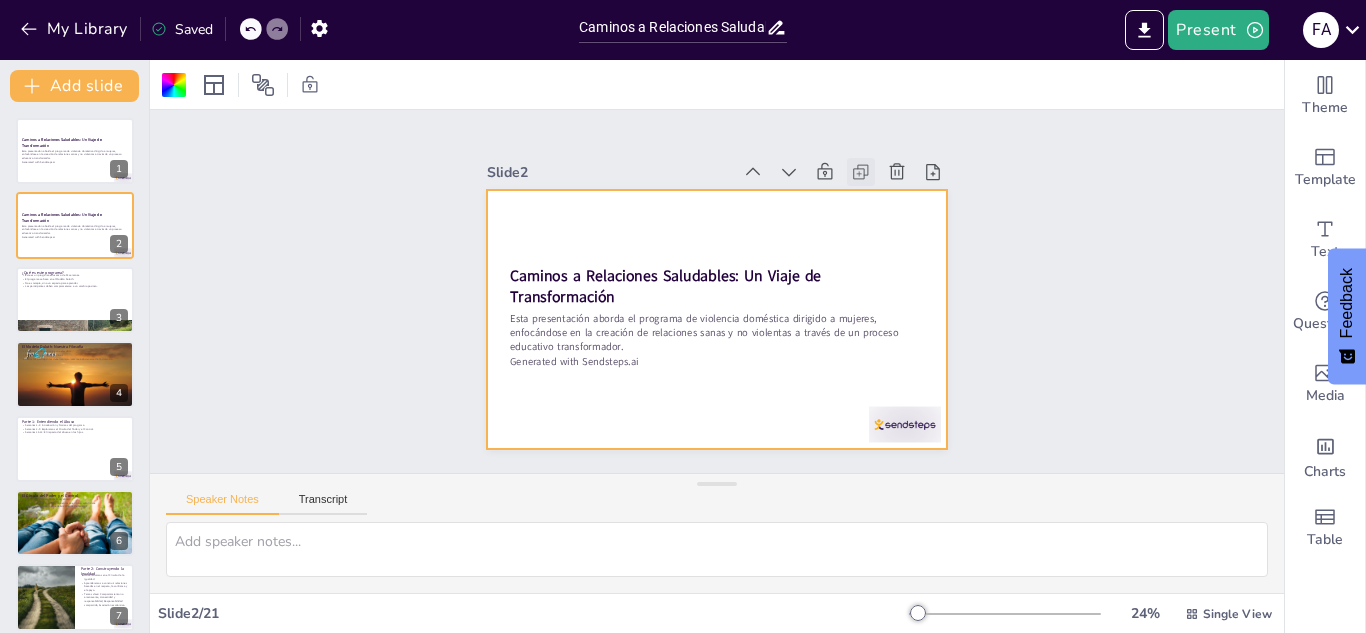 click 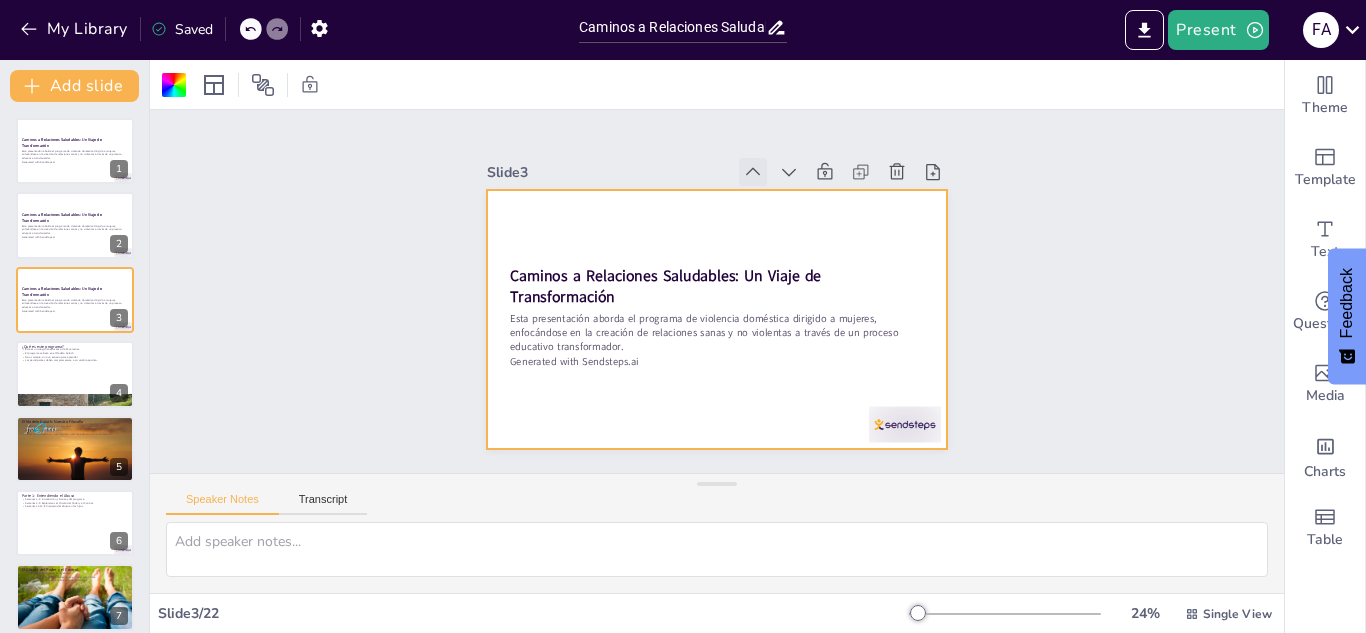 click 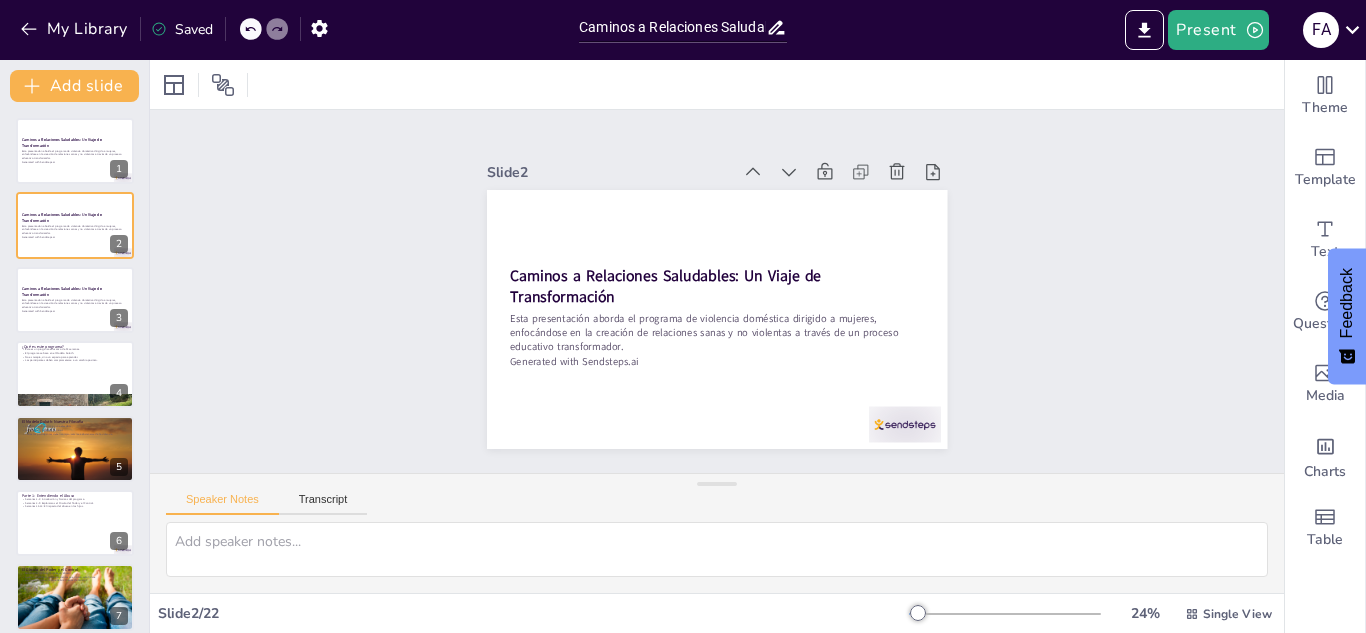 click 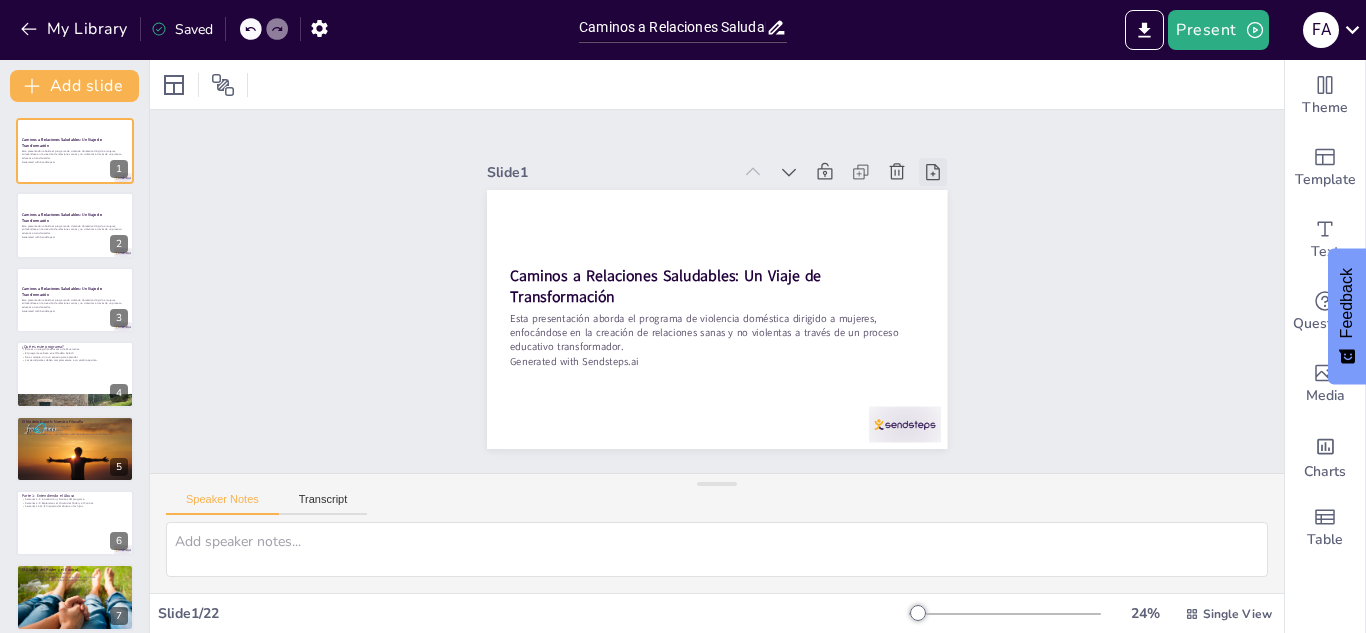 click 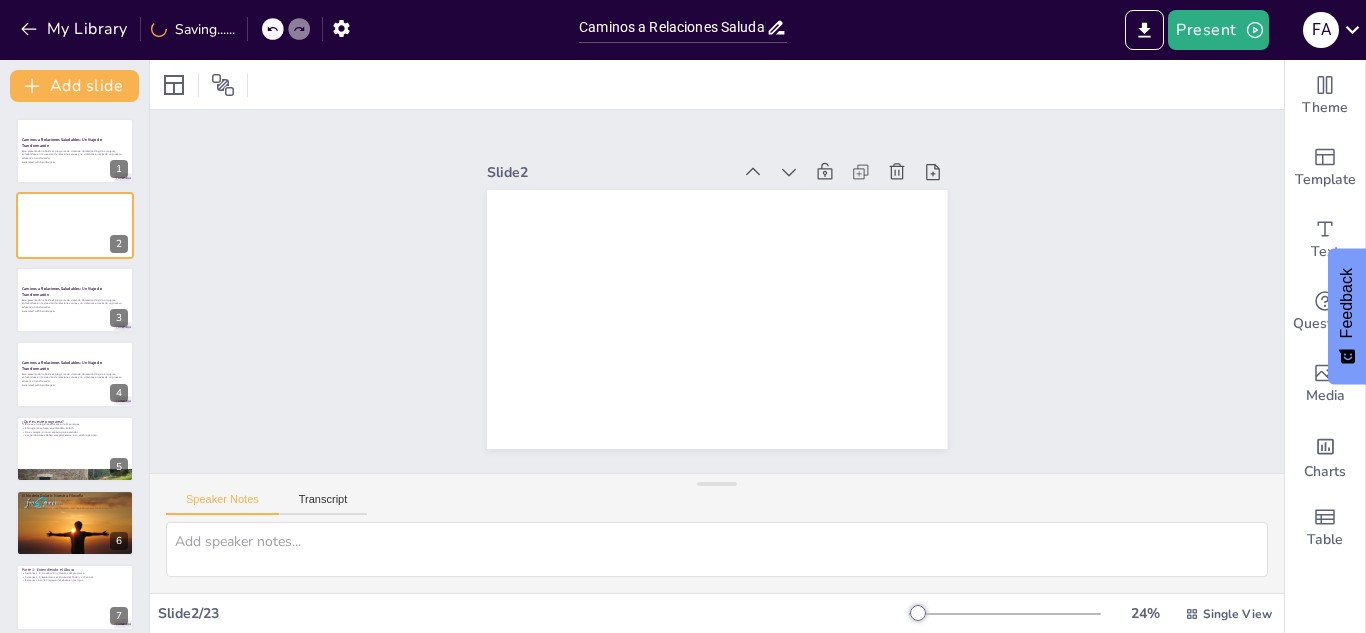 click 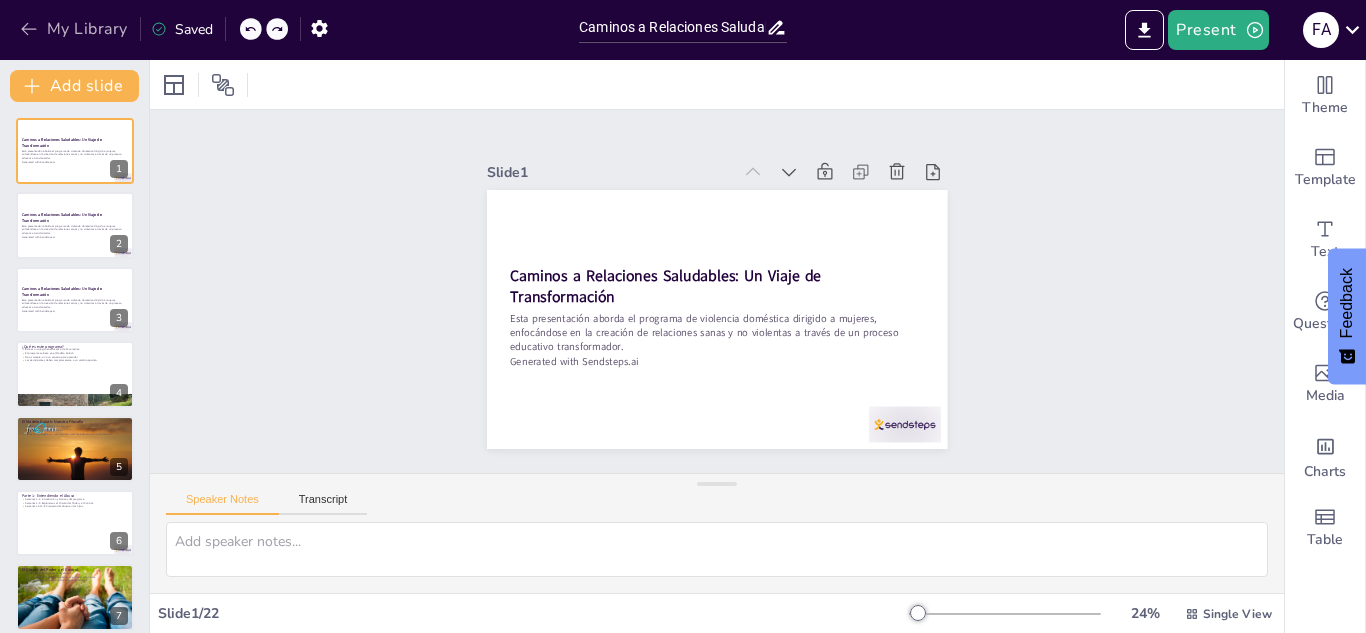 click on "My Library" at bounding box center [75, 29] 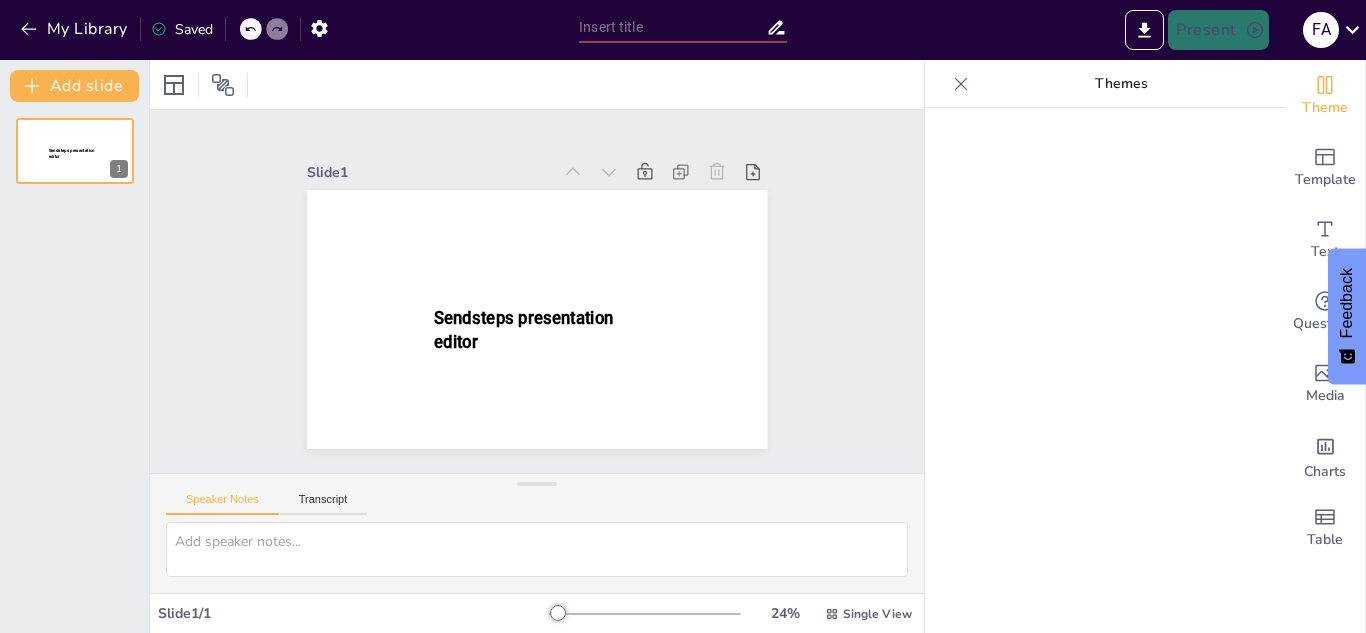 scroll, scrollTop: 0, scrollLeft: 0, axis: both 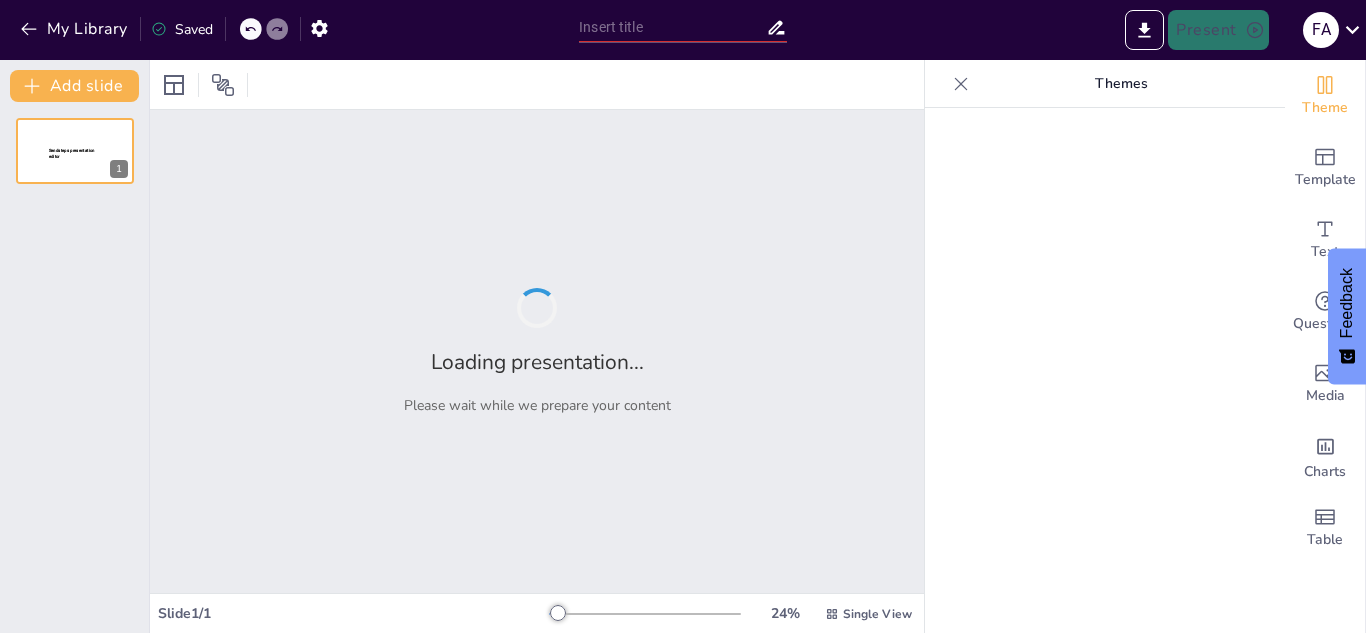 type on "Caminos a Relaciones Saludables: Un Viaje de Transformación" 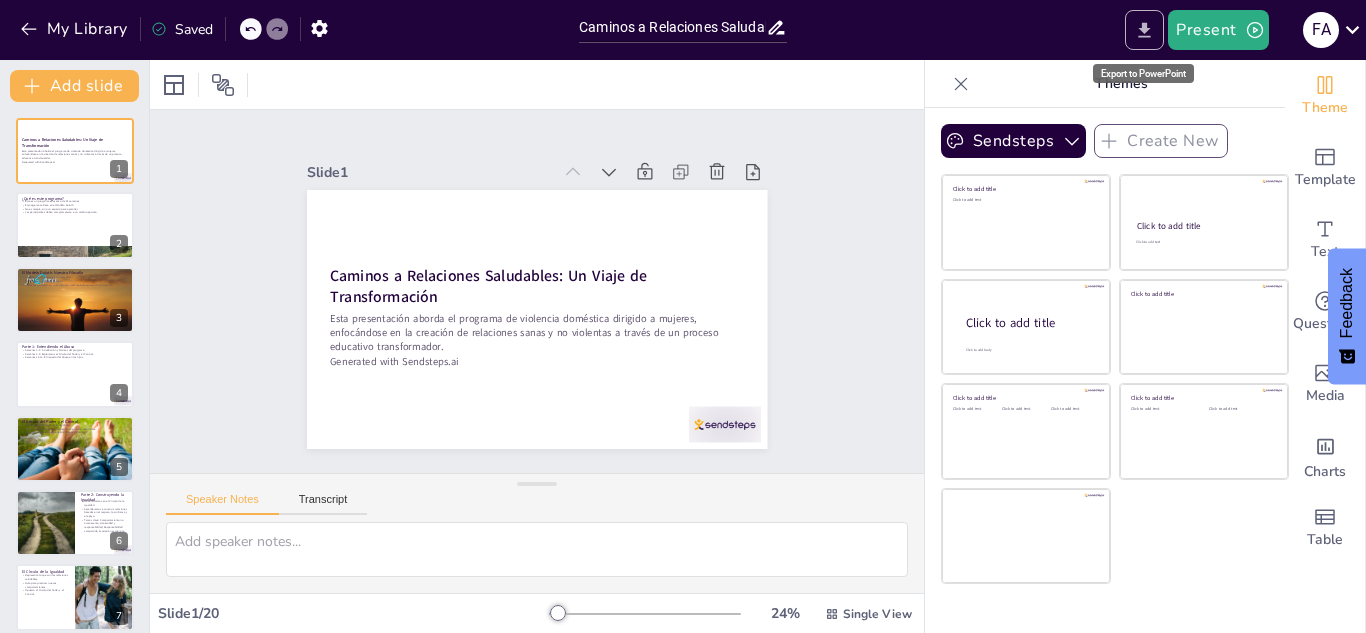click 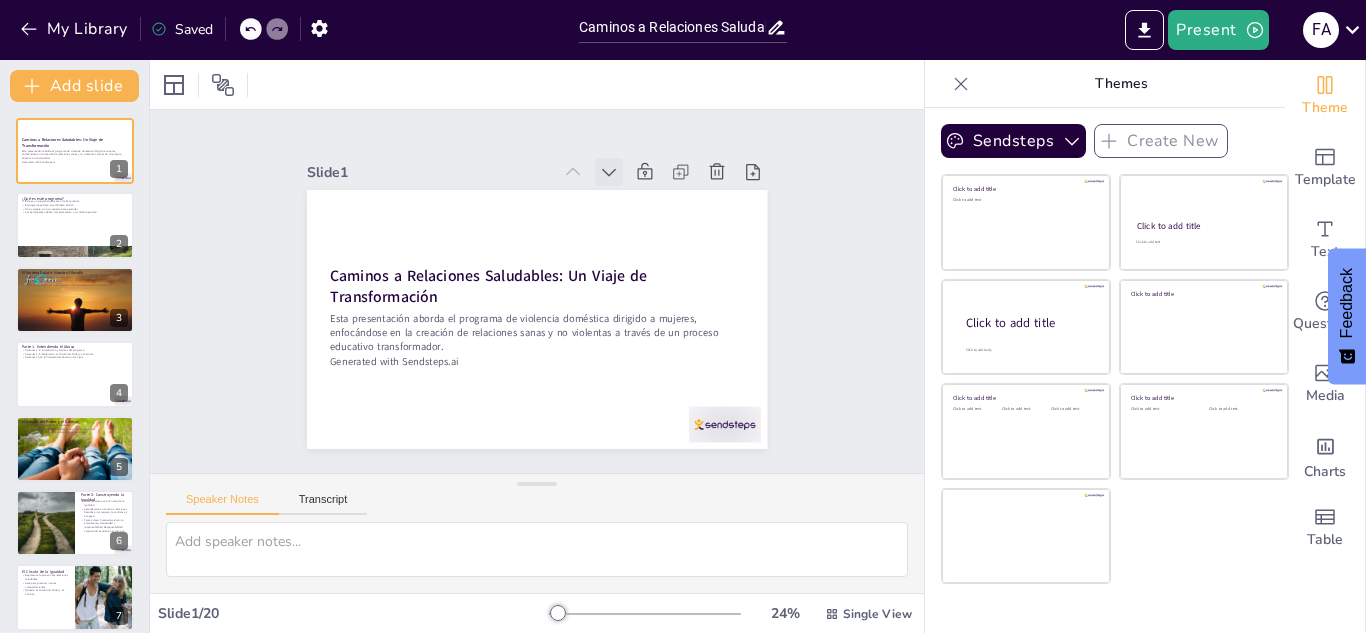 click 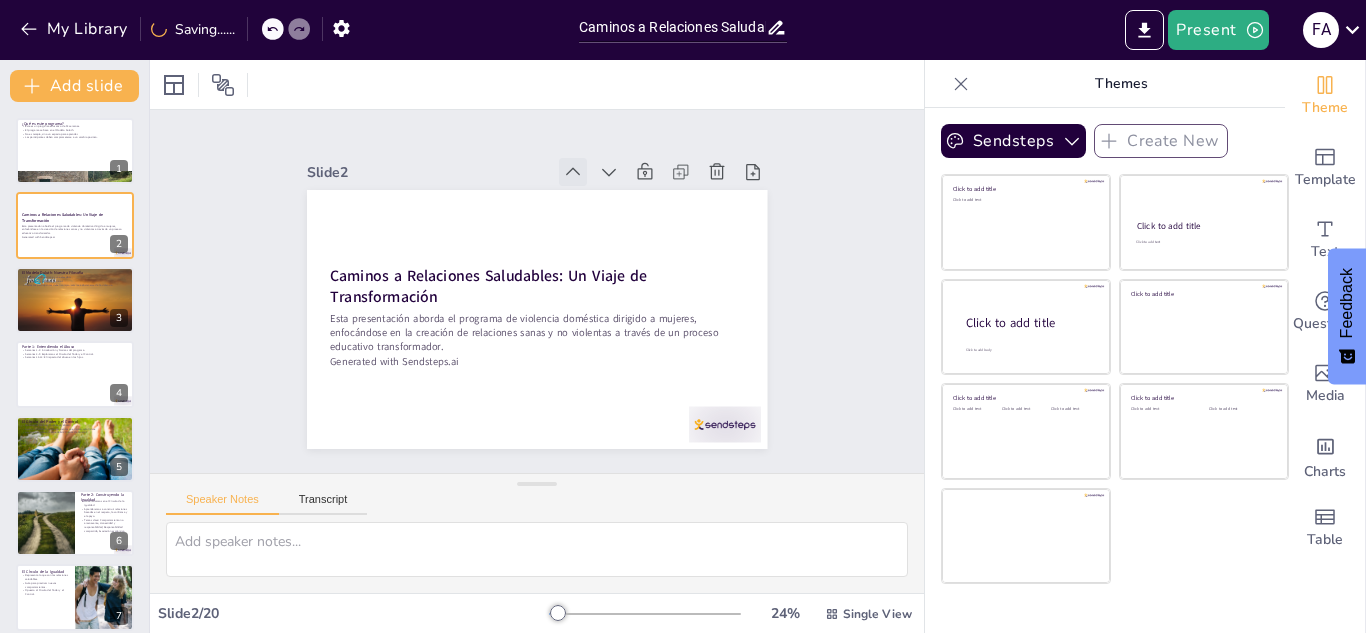 click 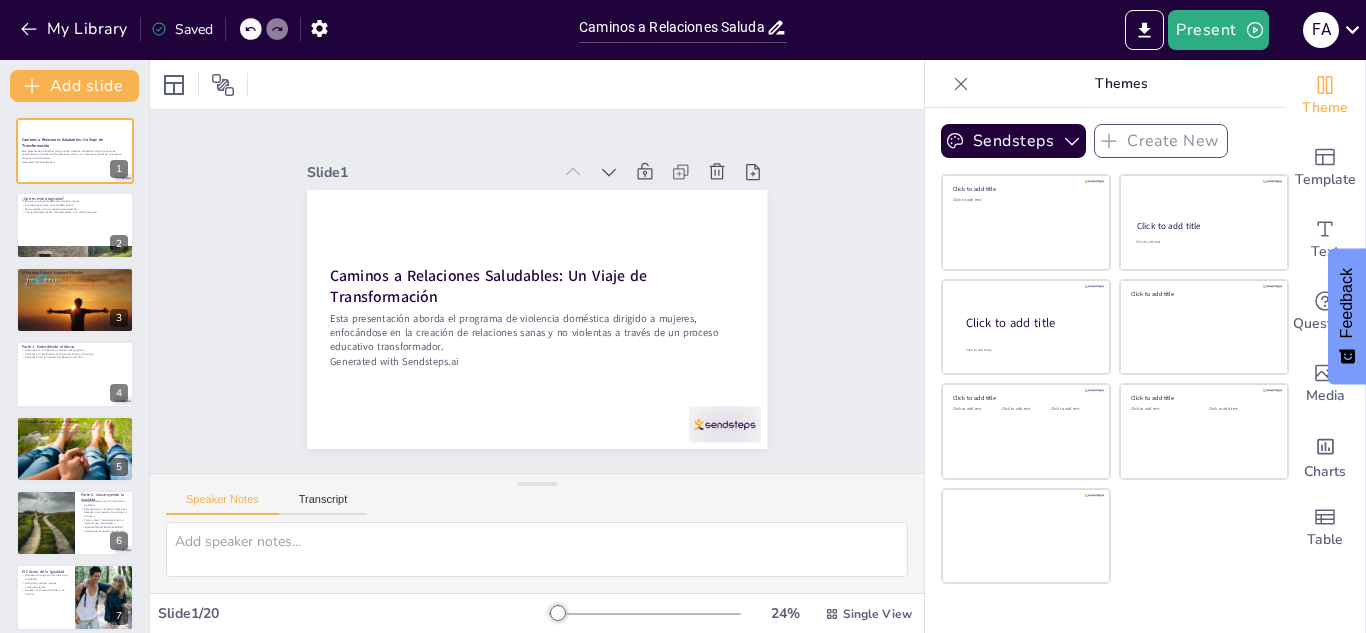 click 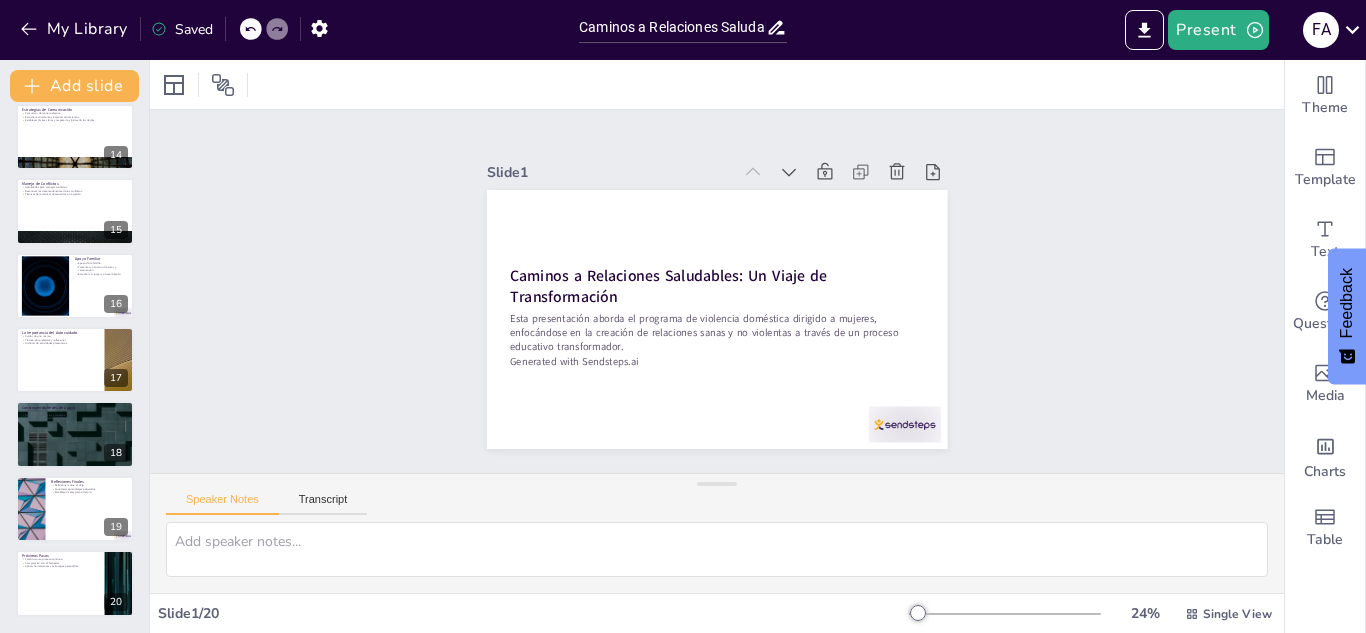scroll, scrollTop: 0, scrollLeft: 0, axis: both 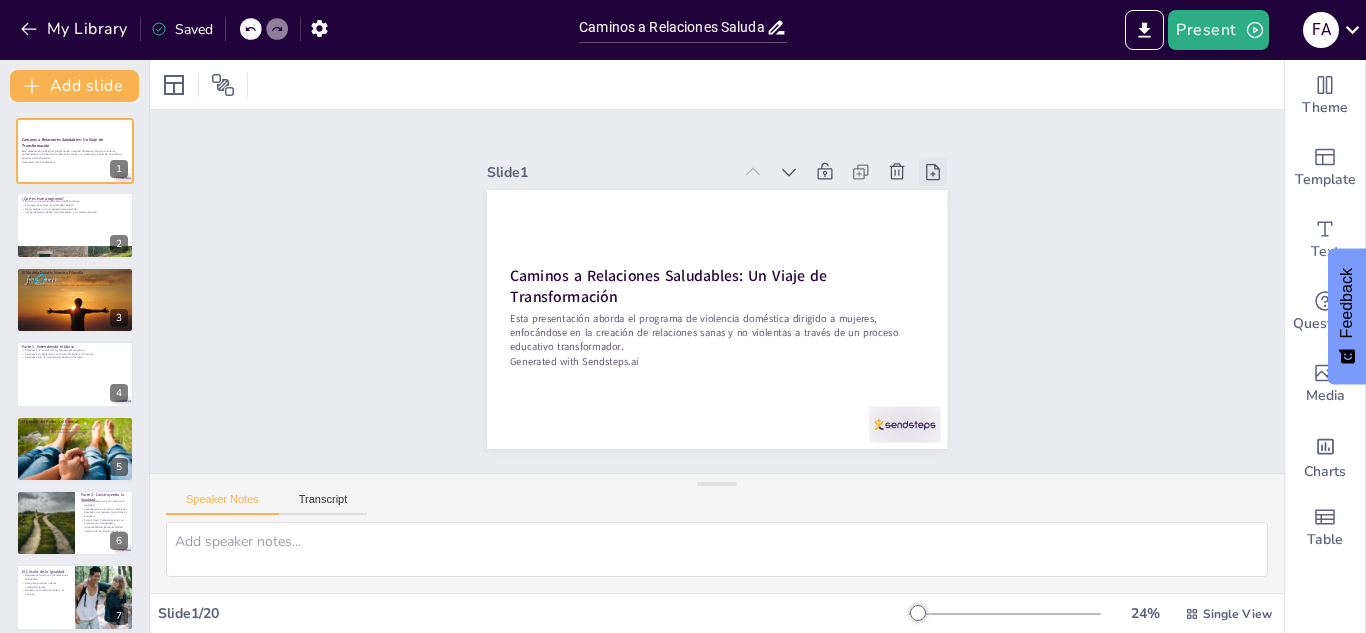 click 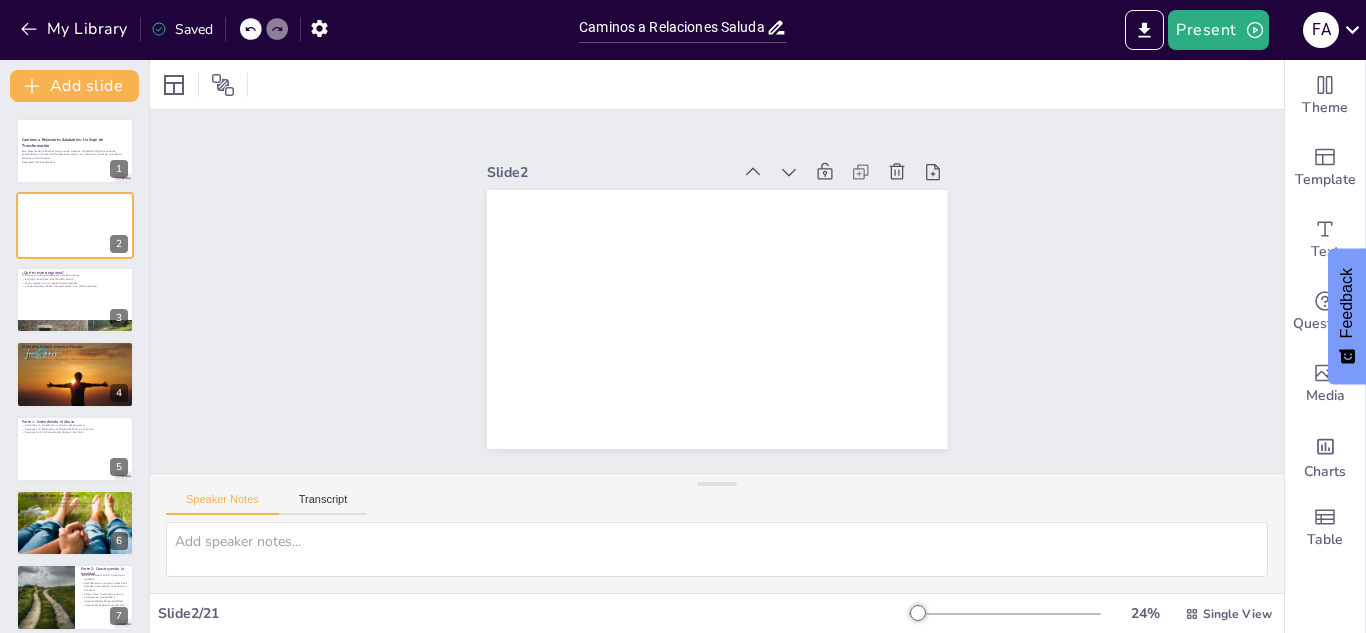 click 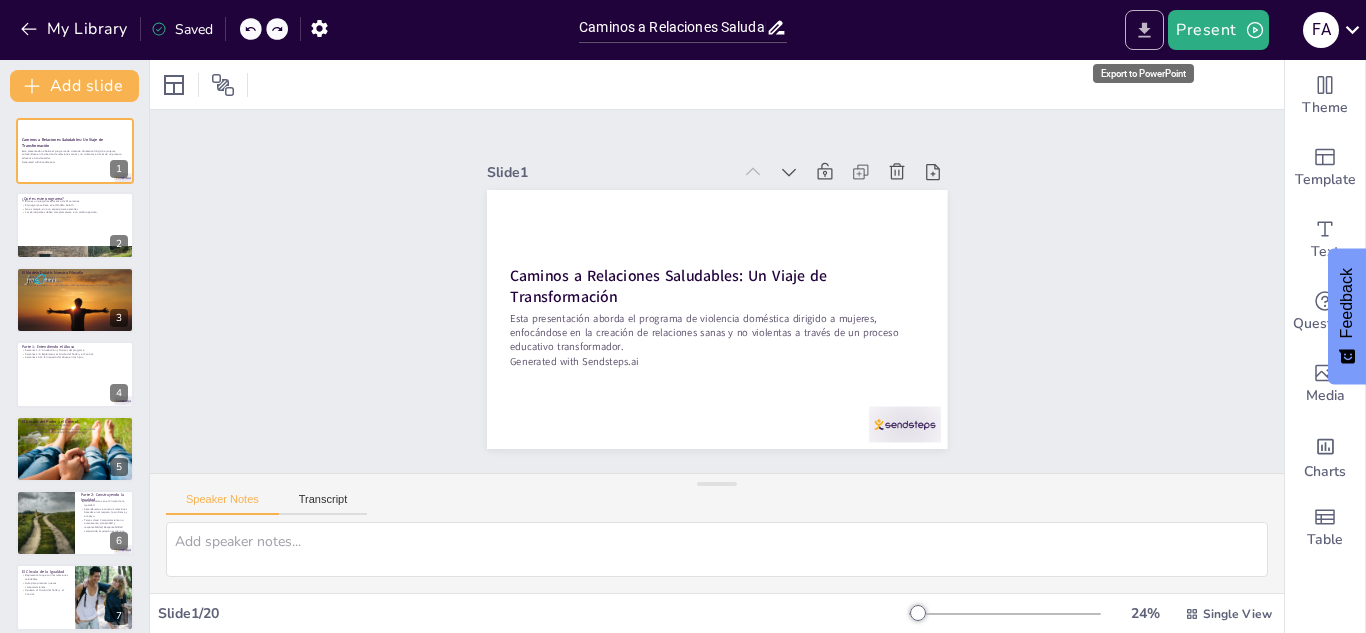 click 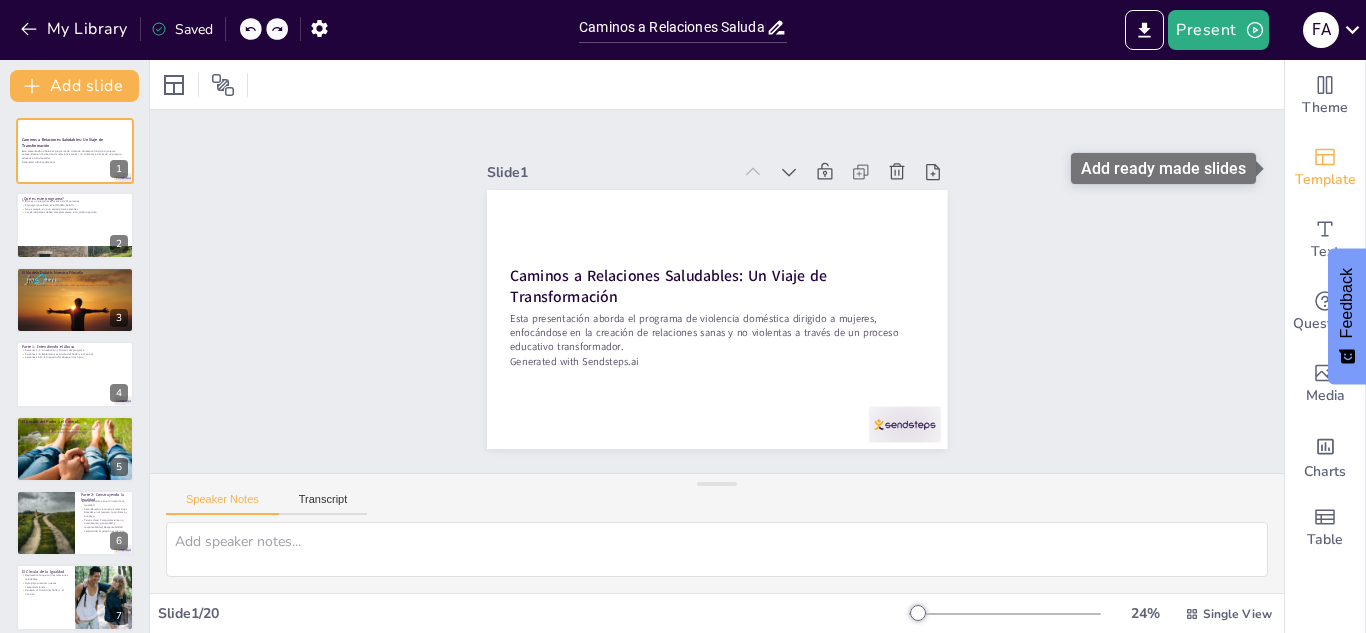 click on "Template" at bounding box center [1325, 180] 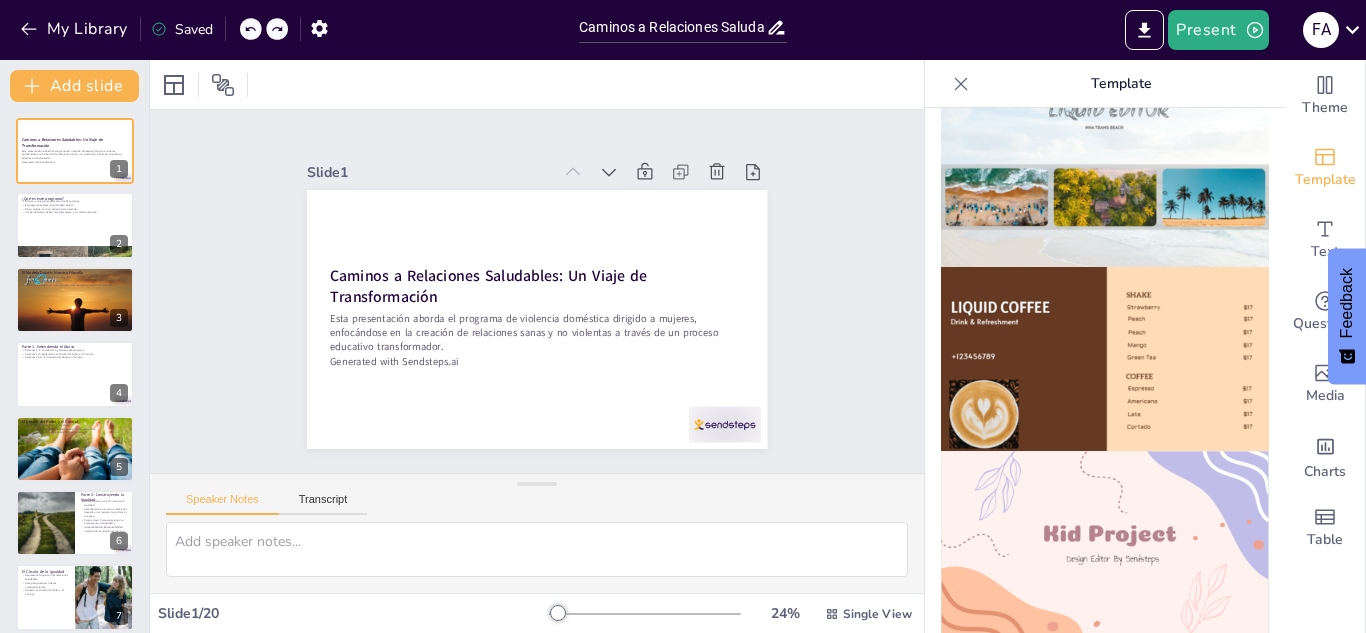 scroll, scrollTop: 1148, scrollLeft: 0, axis: vertical 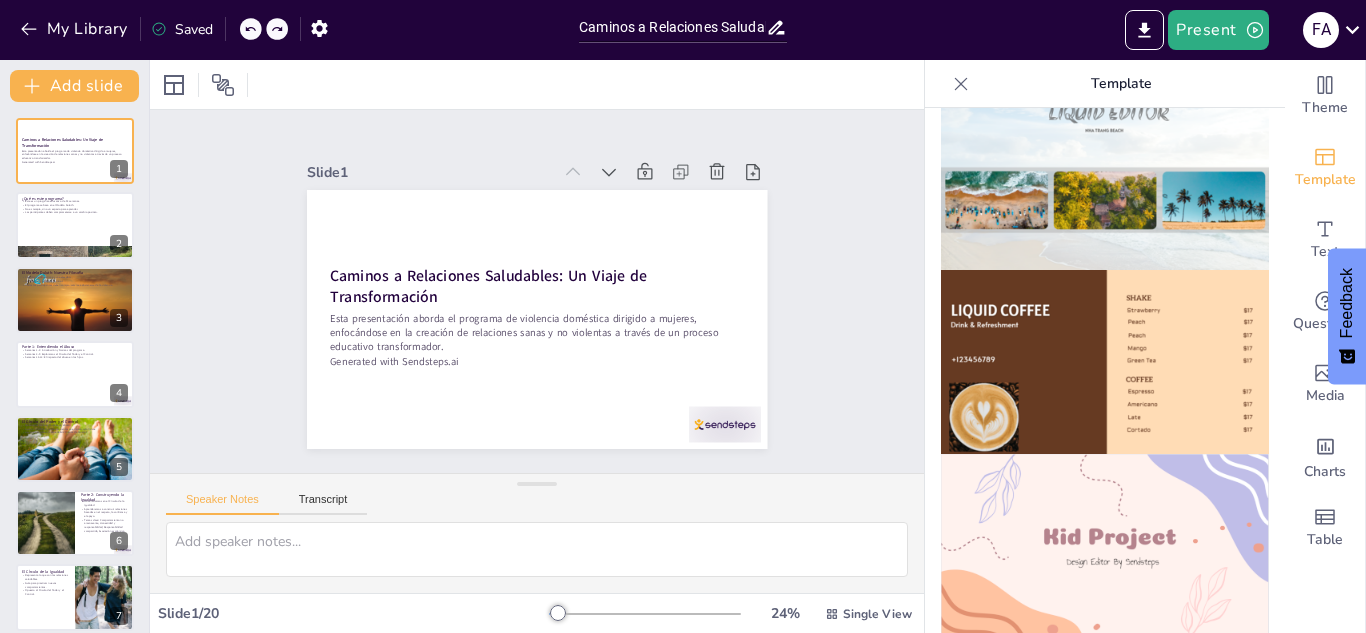 click at bounding box center (1105, 546) 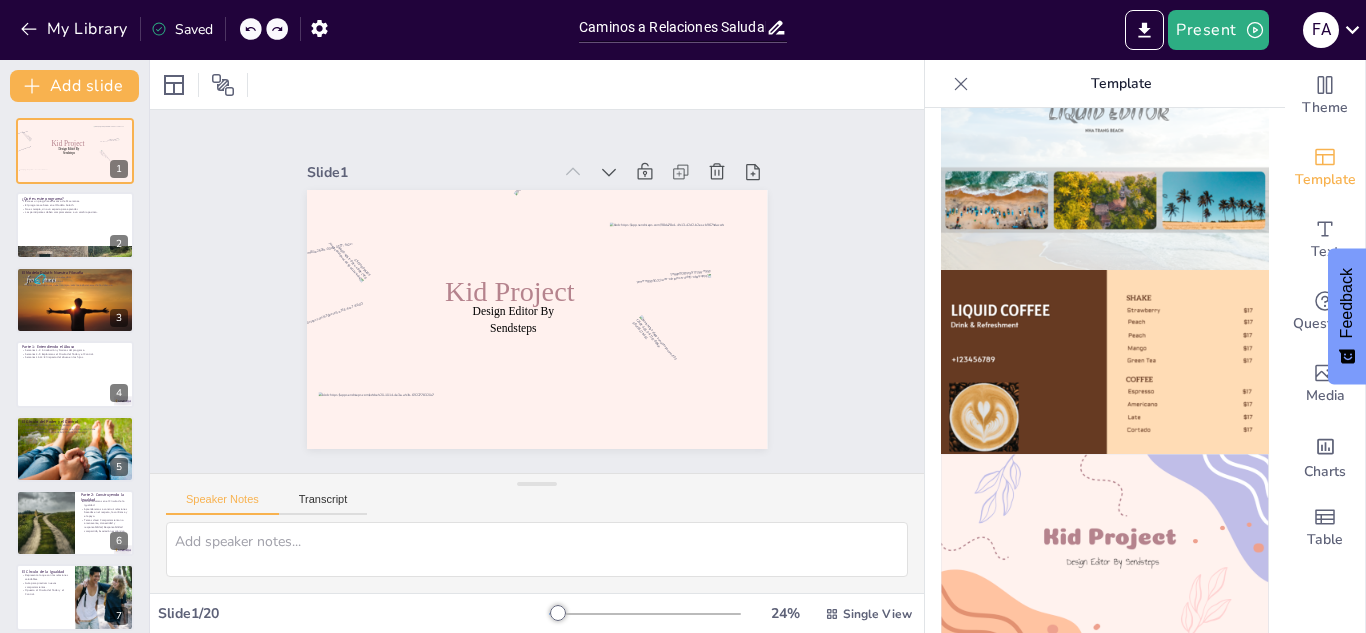 click 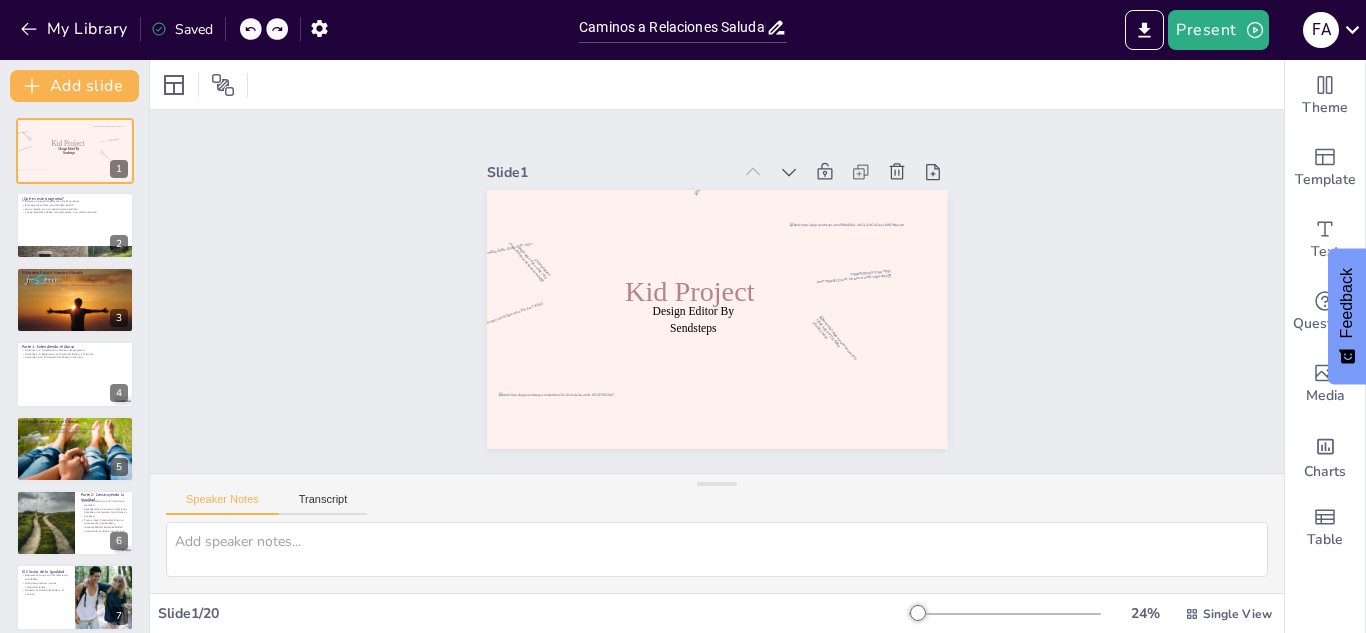click 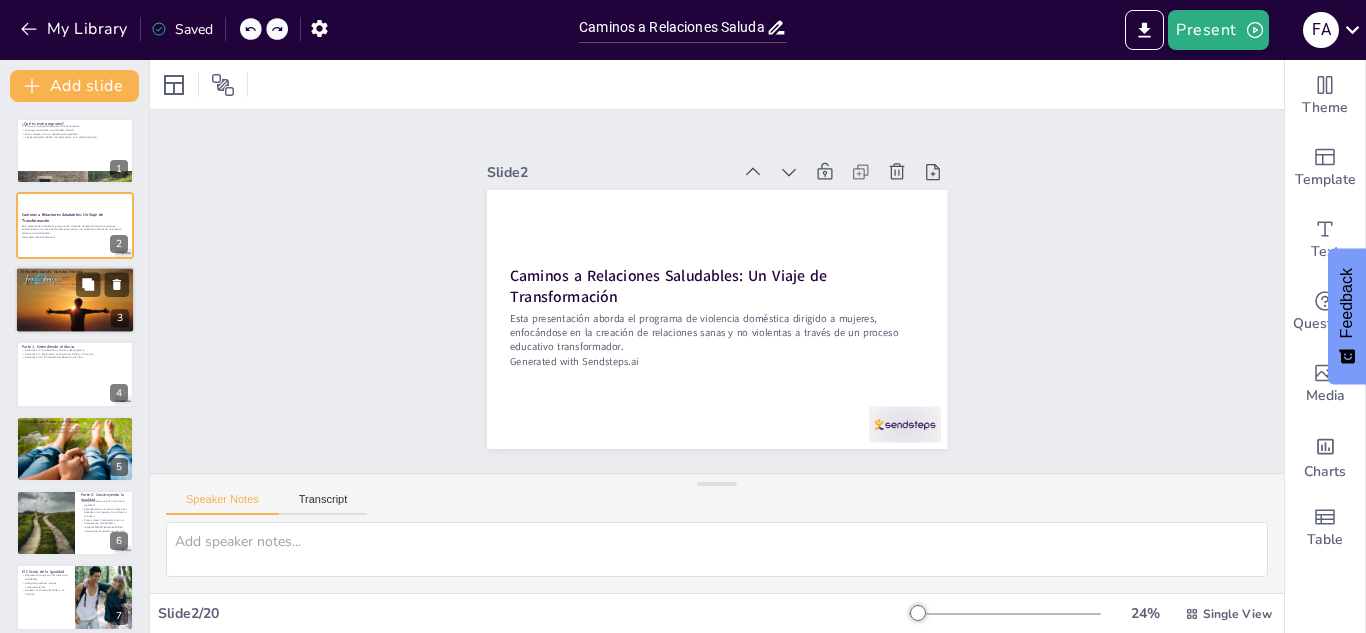 click at bounding box center [75, 300] 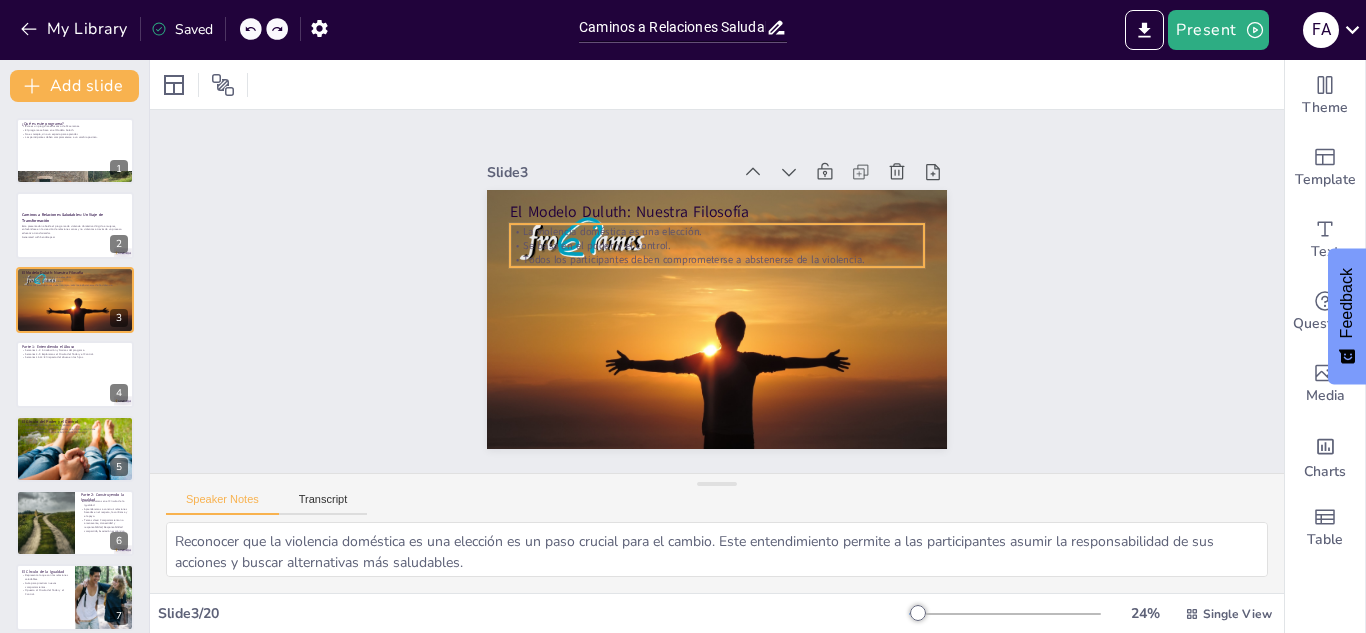 click on "Todos los participantes deben comprometerse a abstenerse de la violencia." at bounding box center [736, 265] 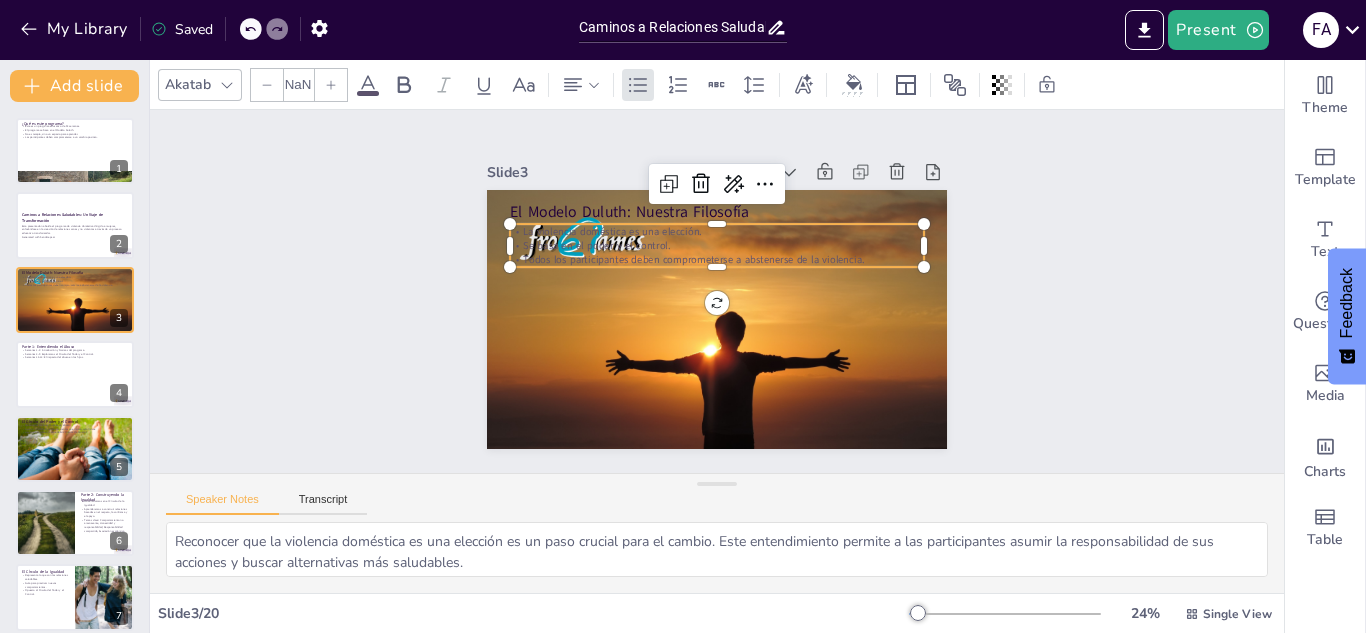type on "32" 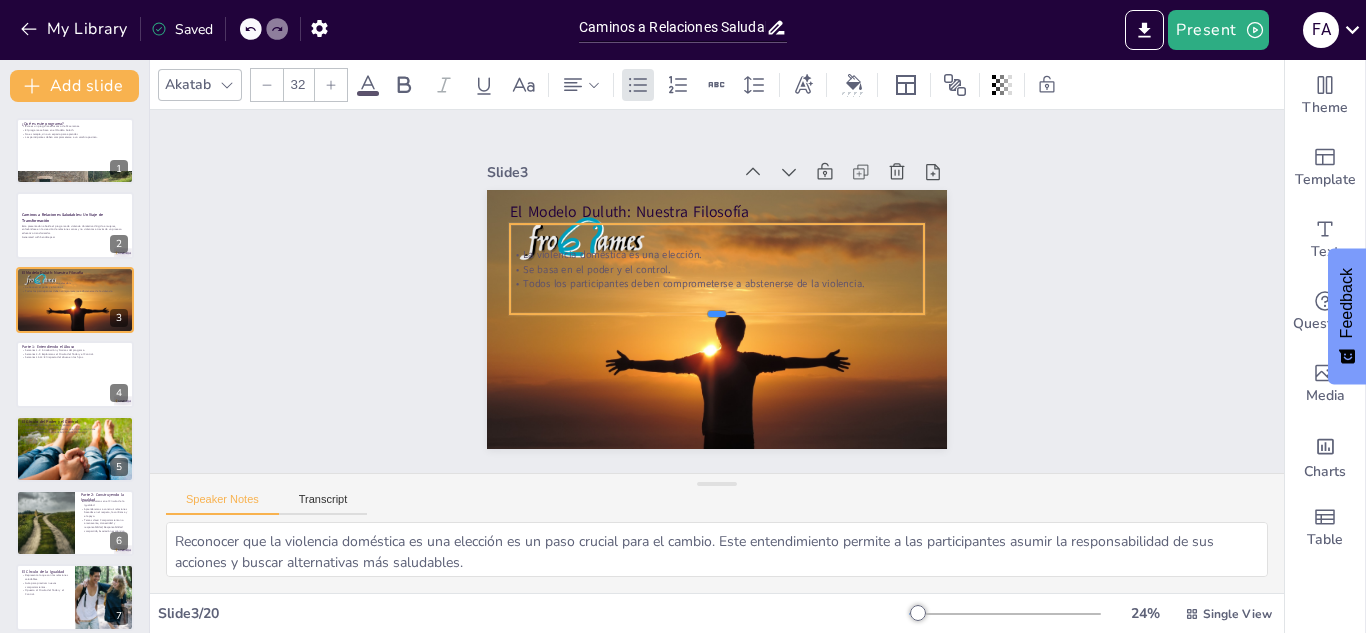 drag, startPoint x: 659, startPoint y: 261, endPoint x: 656, endPoint y: 308, distance: 47.095646 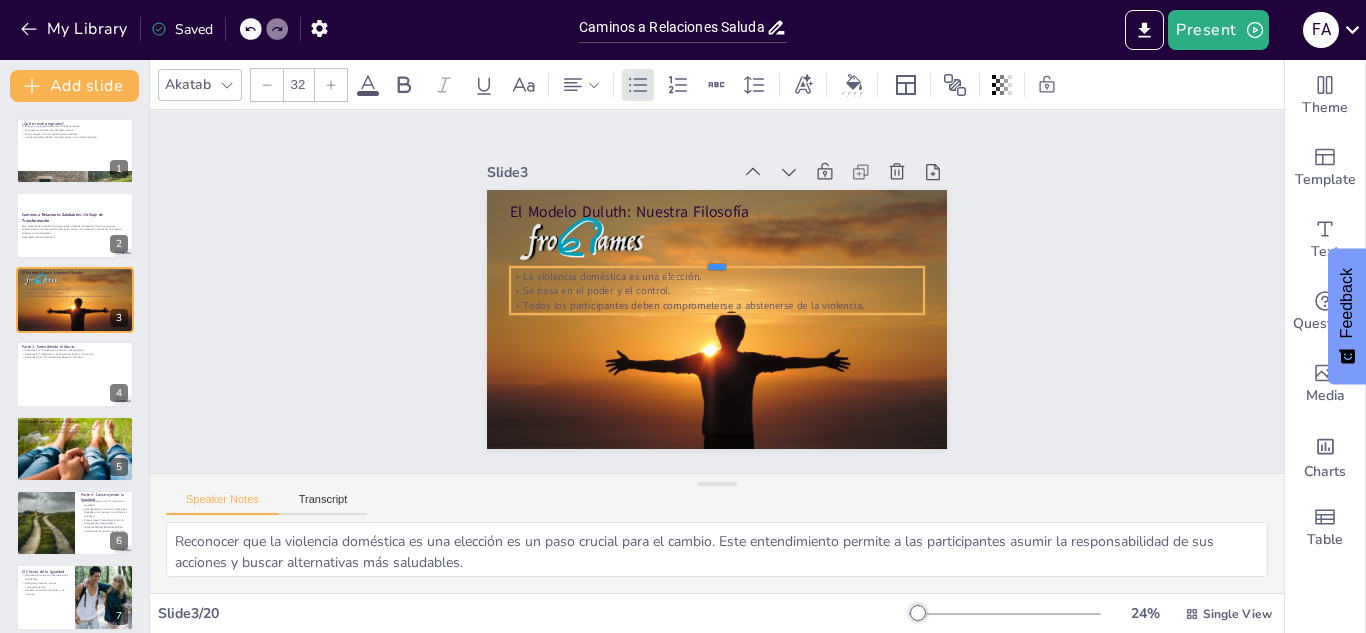 drag, startPoint x: 650, startPoint y: 211, endPoint x: 651, endPoint y: 254, distance: 43.011627 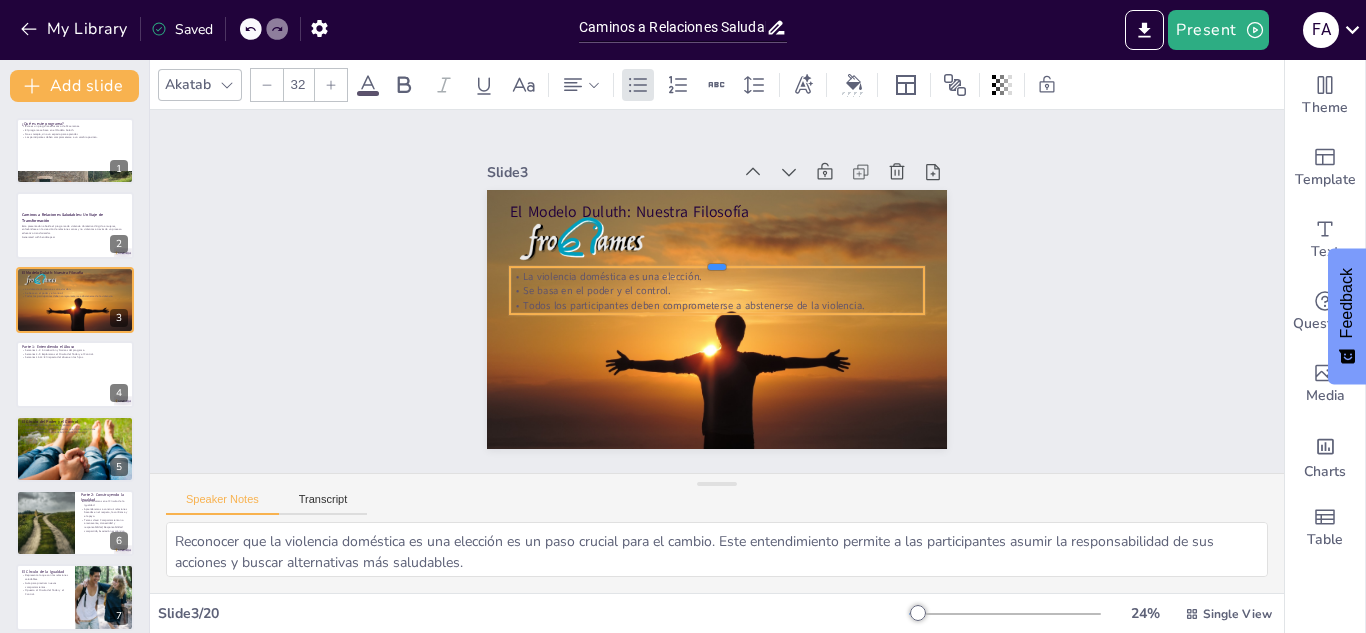 click at bounding box center [736, 265] 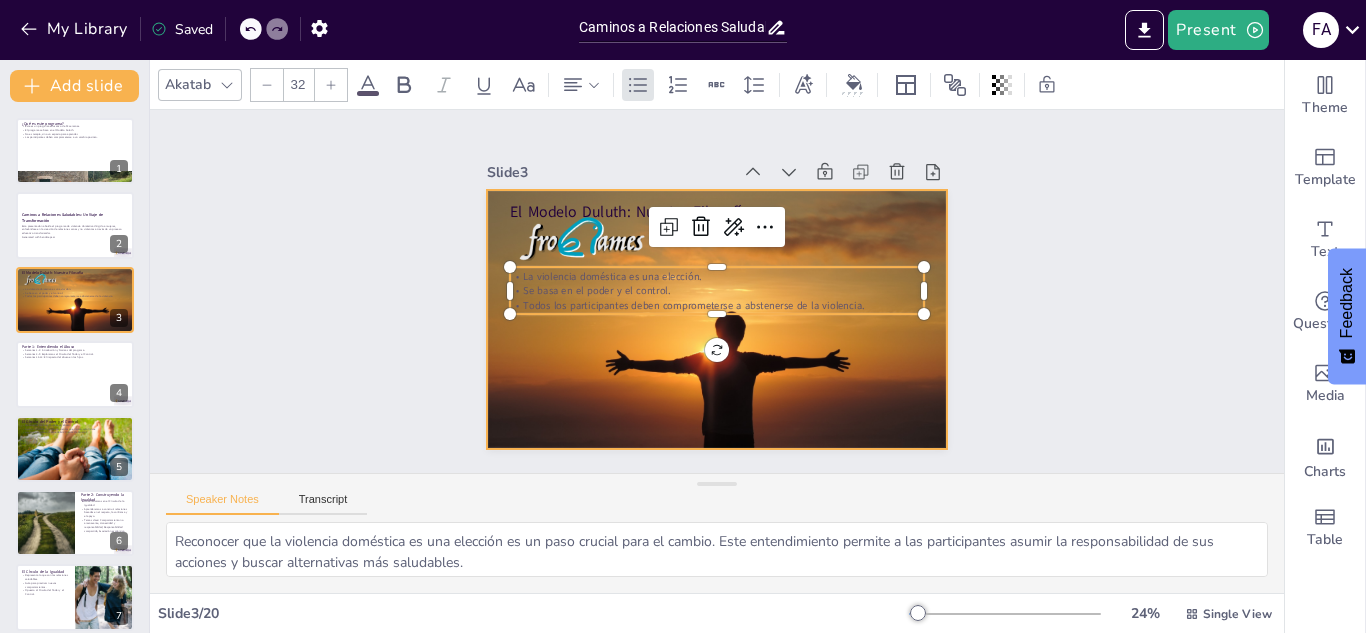 click at bounding box center [703, 315] 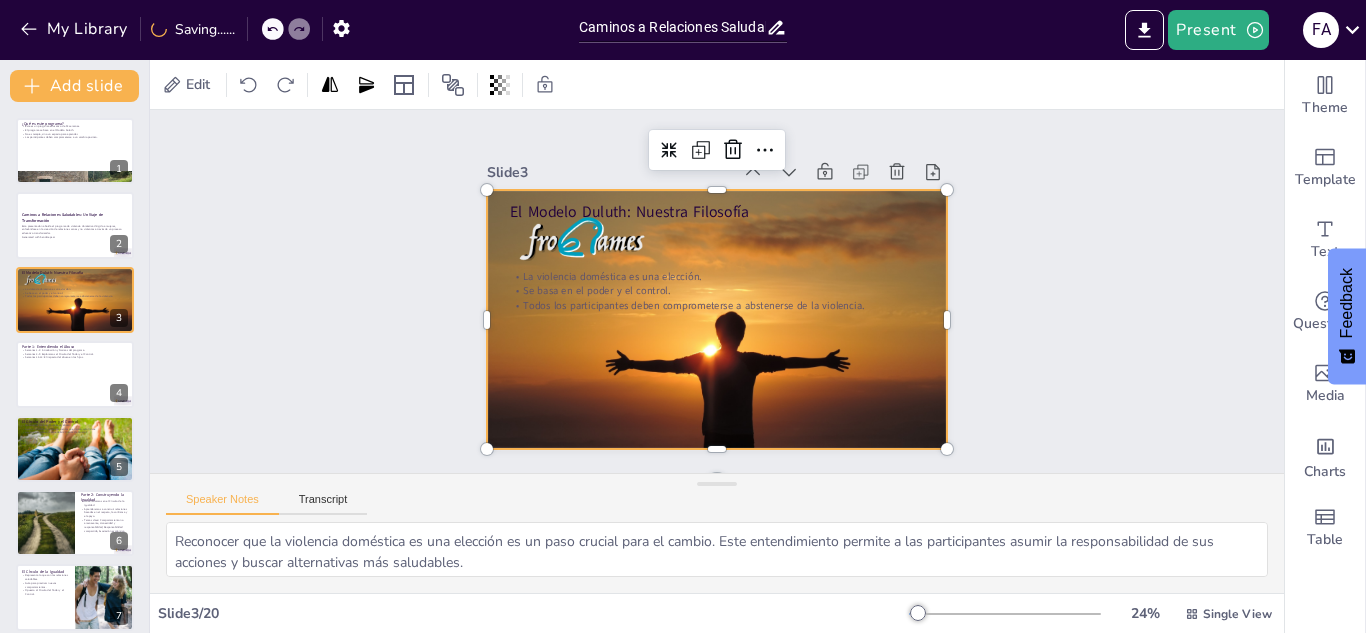 click at bounding box center [706, 317] 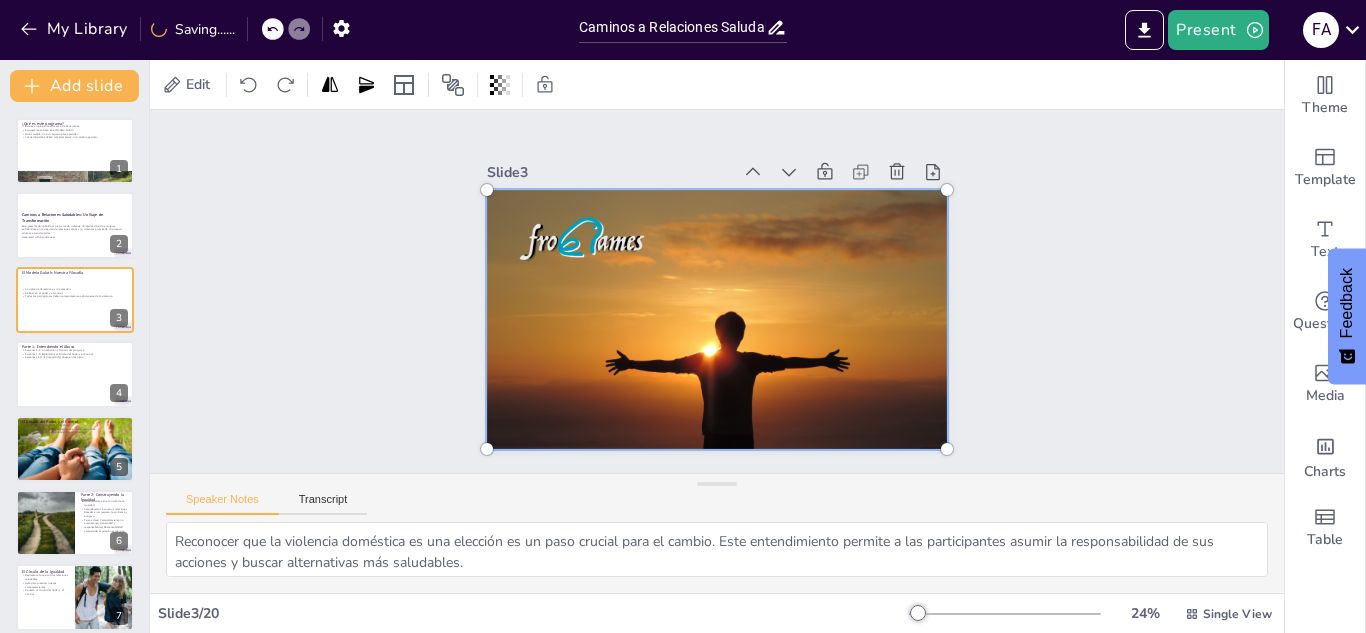 click at bounding box center (698, 270) 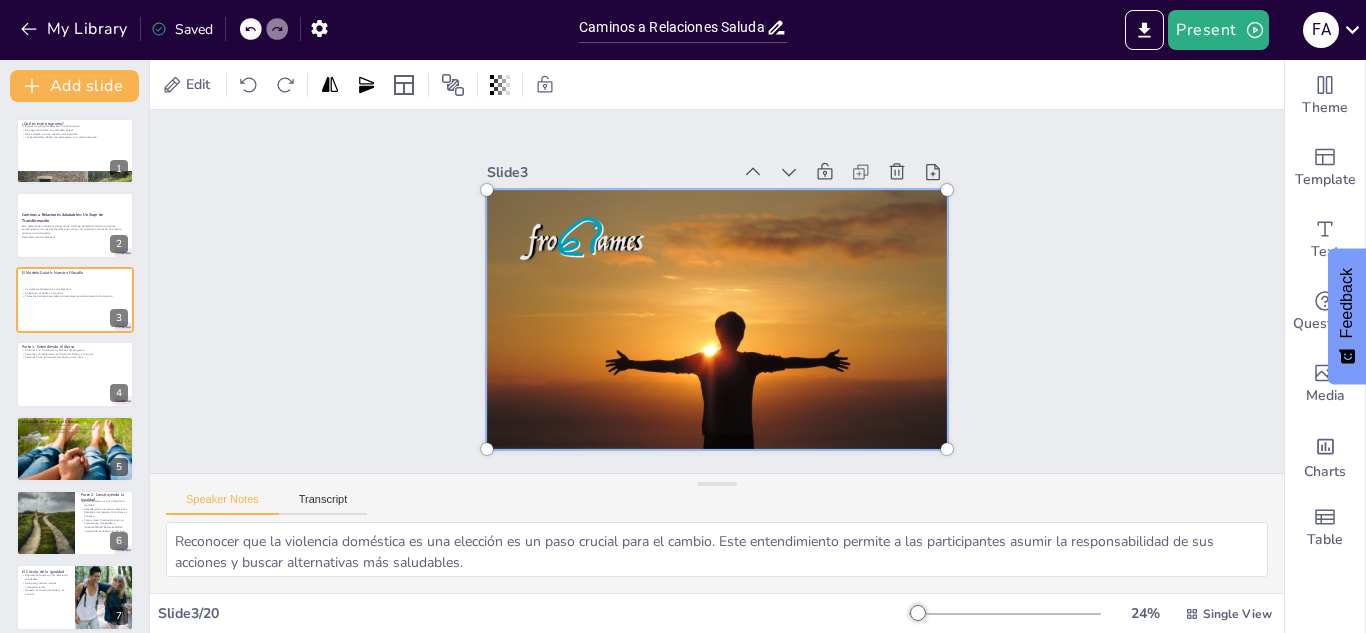 drag, startPoint x: 553, startPoint y: 232, endPoint x: 575, endPoint y: 238, distance: 22.803509 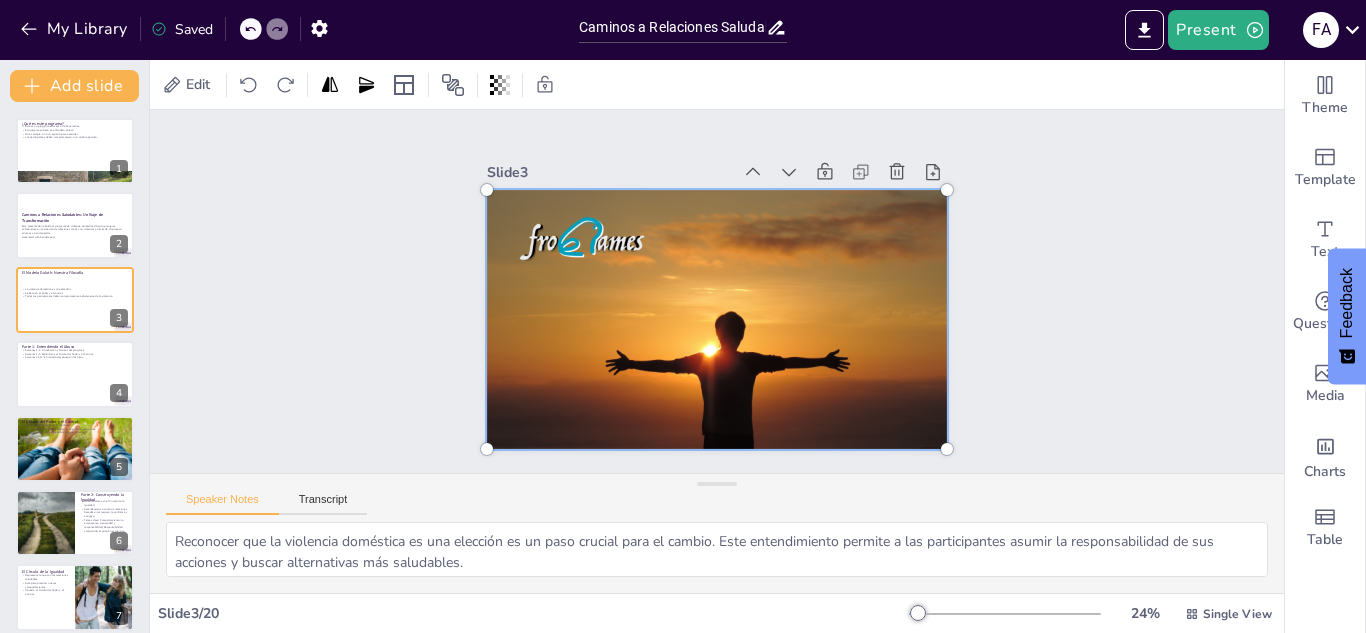 drag, startPoint x: 572, startPoint y: 236, endPoint x: 544, endPoint y: 242, distance: 28.635643 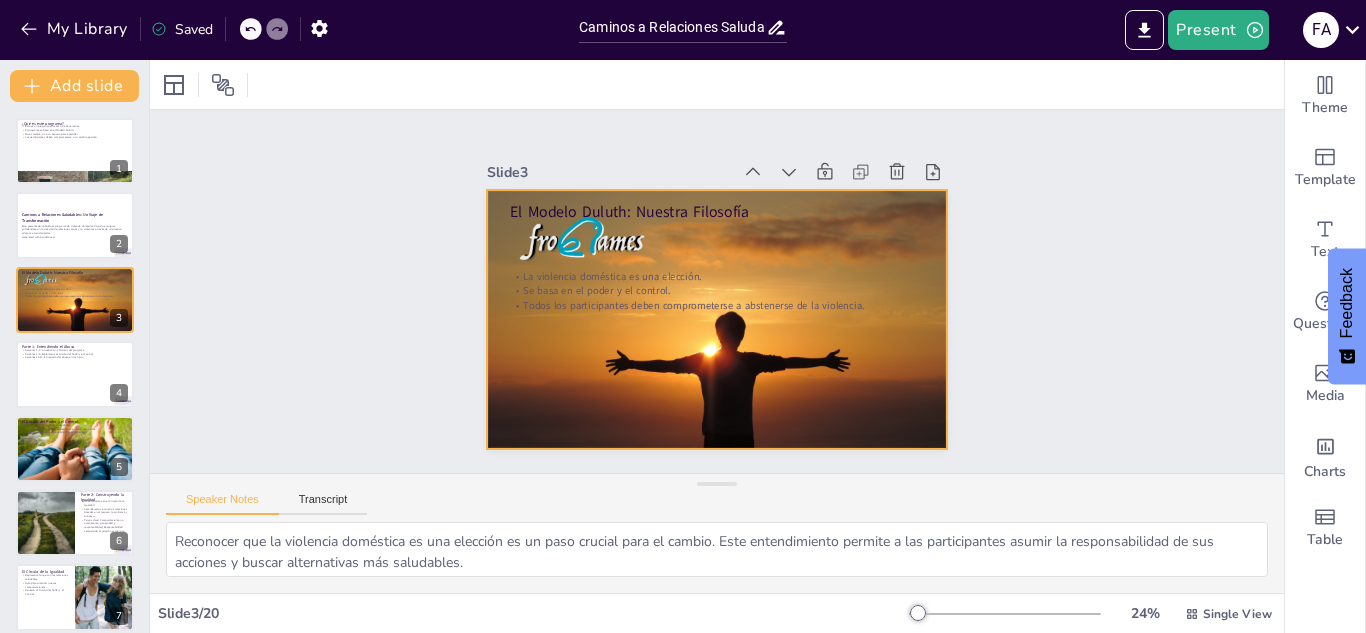 click at bounding box center [703, 316] 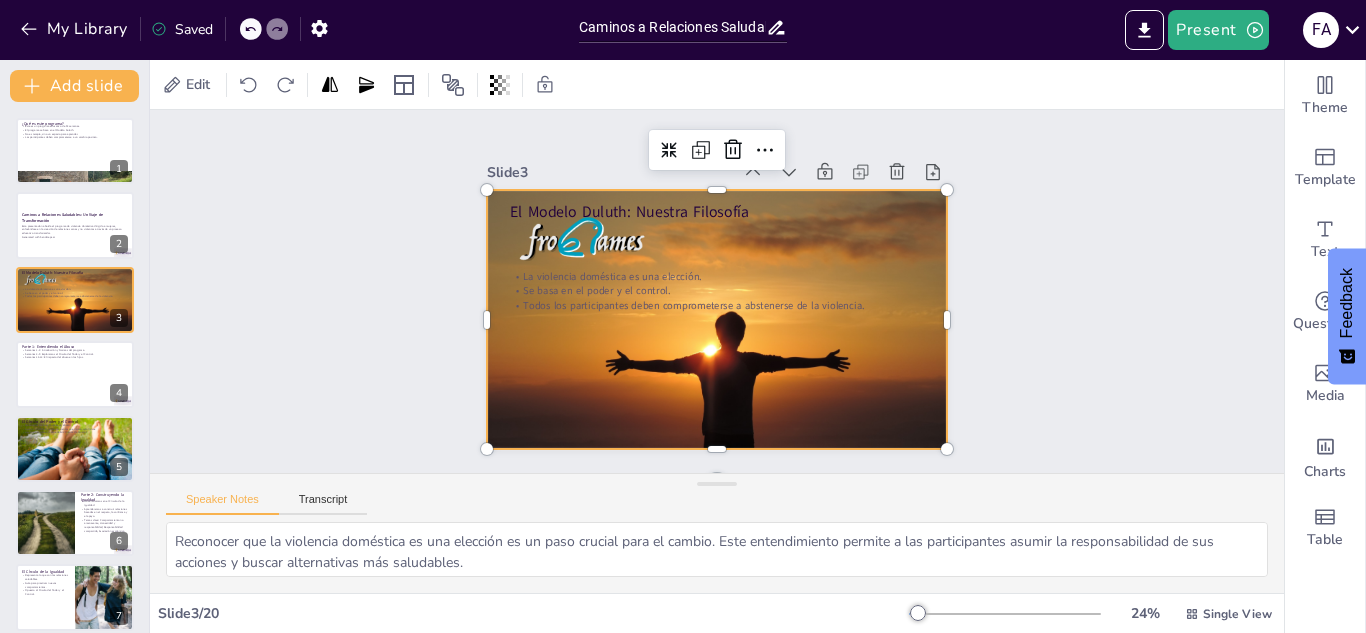 click on "Slide  1 ¿Qué es este programa? Este es un programa educativo de 52 semanas. El programa se basa en el Modelo Duluth. No es terapia, sino un espacio para aprender. Las participantes deben comprometerse a un cambio positivo. Slide  2 Caminos a Relaciones Saludables: Un Viaje de Transformación Esta presentación aborda el programa de violencia doméstica dirigido a mujeres, enfocándose en la creación de relaciones sanas y no violentas a través de un proceso educativo transformador. Generated with Sendsteps.ai Slide  3 El Modelo Duluth: Nuestra Filosofía La violencia doméstica es una elección. Se basa en el poder y el control. Todos los participantes deben comprometerse a abstenerse de la violencia. Slide  4 Parte 1: Entendiendo el Abuso Semanas 1-2: Introducción y Normas del programa. Semanas 3-5: Exploramos el Círculo del Poder y el Control. Semanas 12-13: El impacto del abuso en los hijos. Slide  5 El Círculo del Poder y el Control Muestra las diversas tácticas de abuso. Slide  6 Slide  7 Slide" at bounding box center [716, 291] 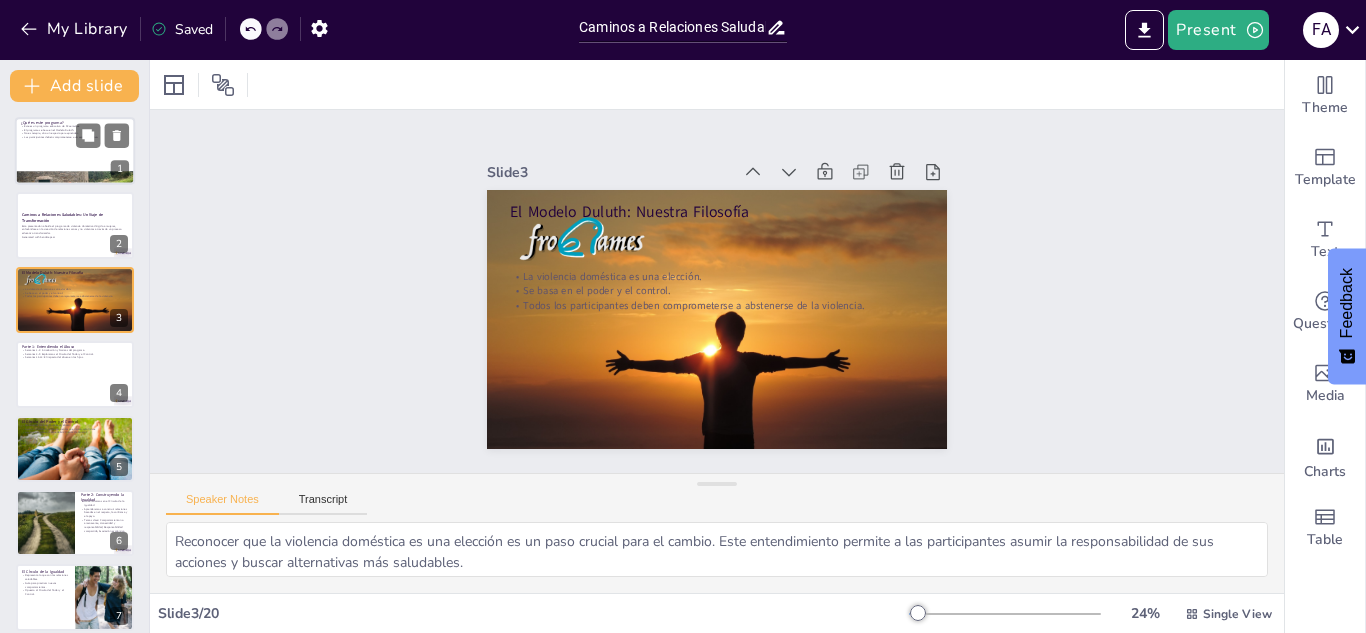 click at bounding box center [75, 151] 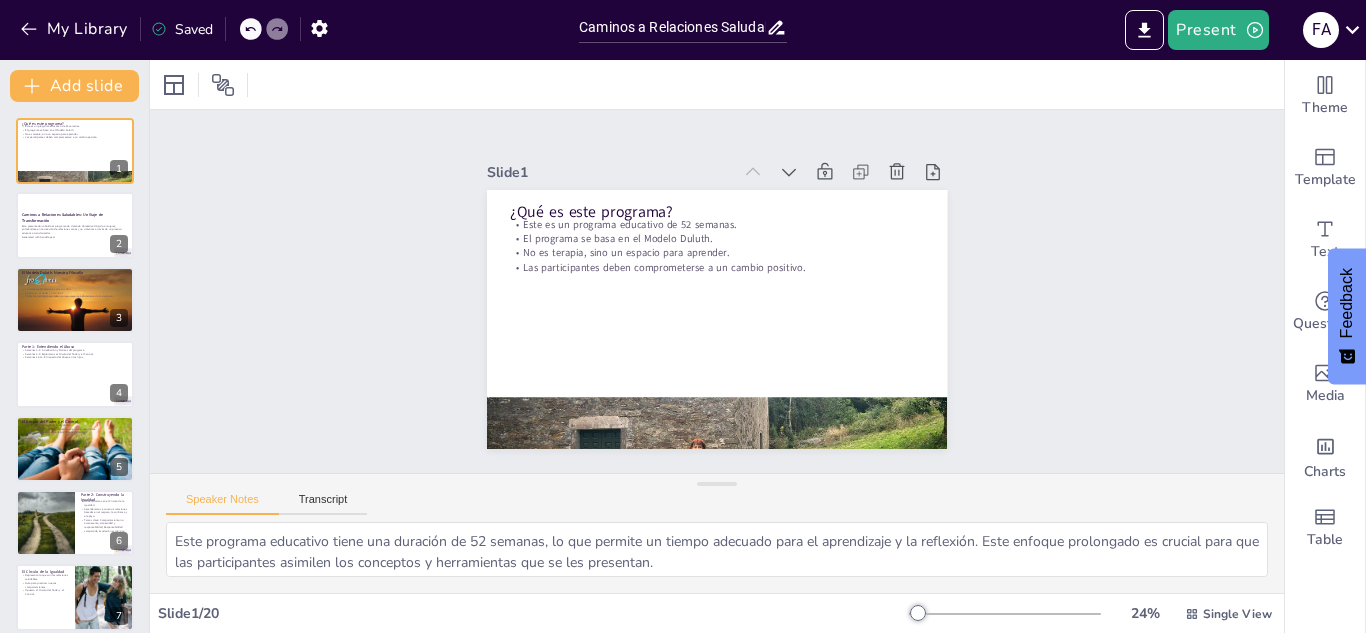 click 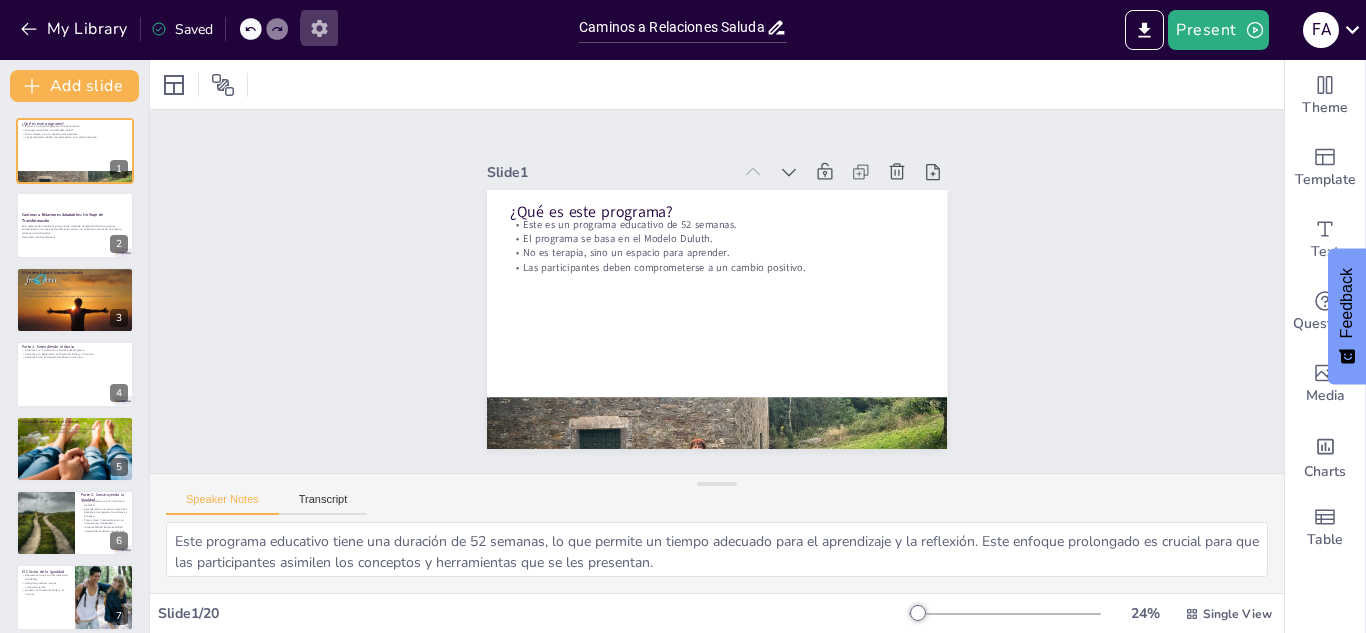 click 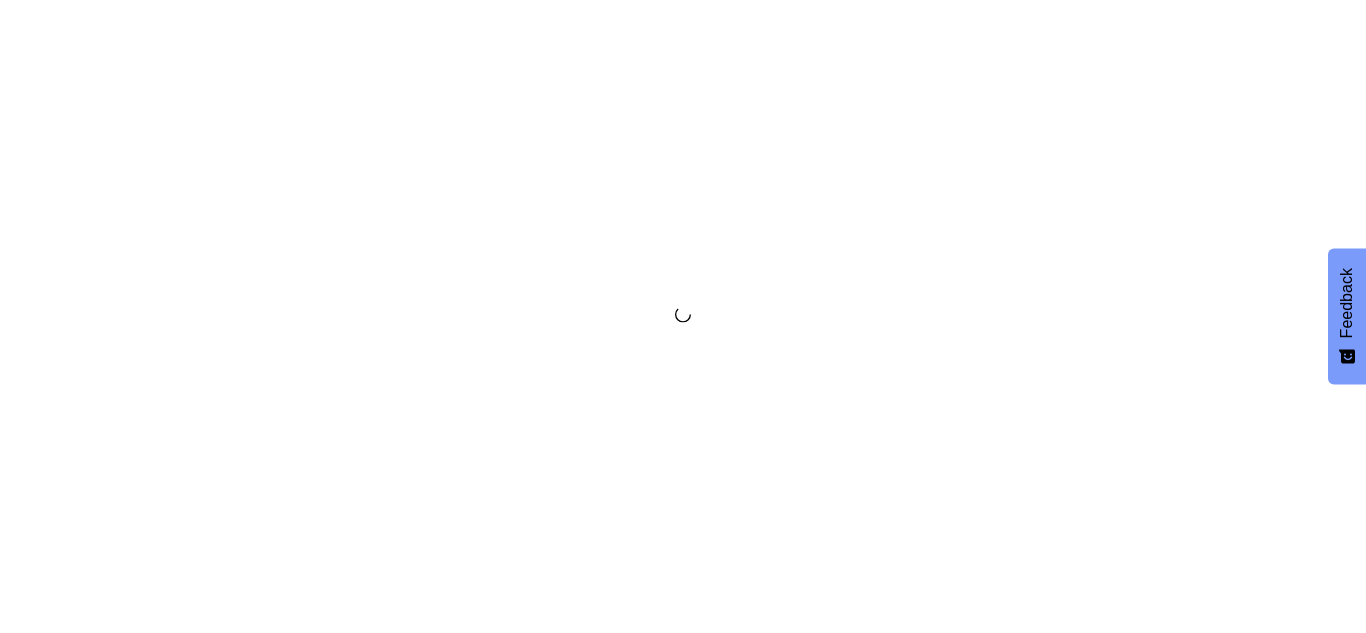 scroll, scrollTop: 0, scrollLeft: 0, axis: both 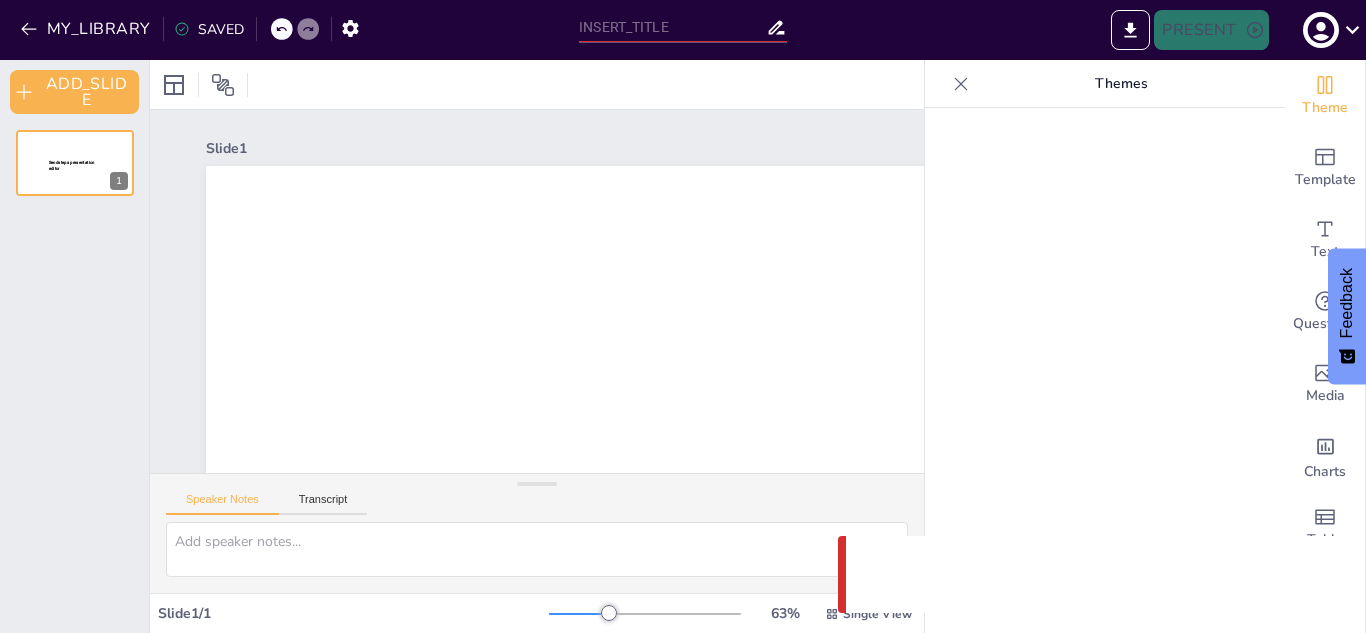type on "Caminos a Relaciones Saludables: Un Viaje de Transformación" 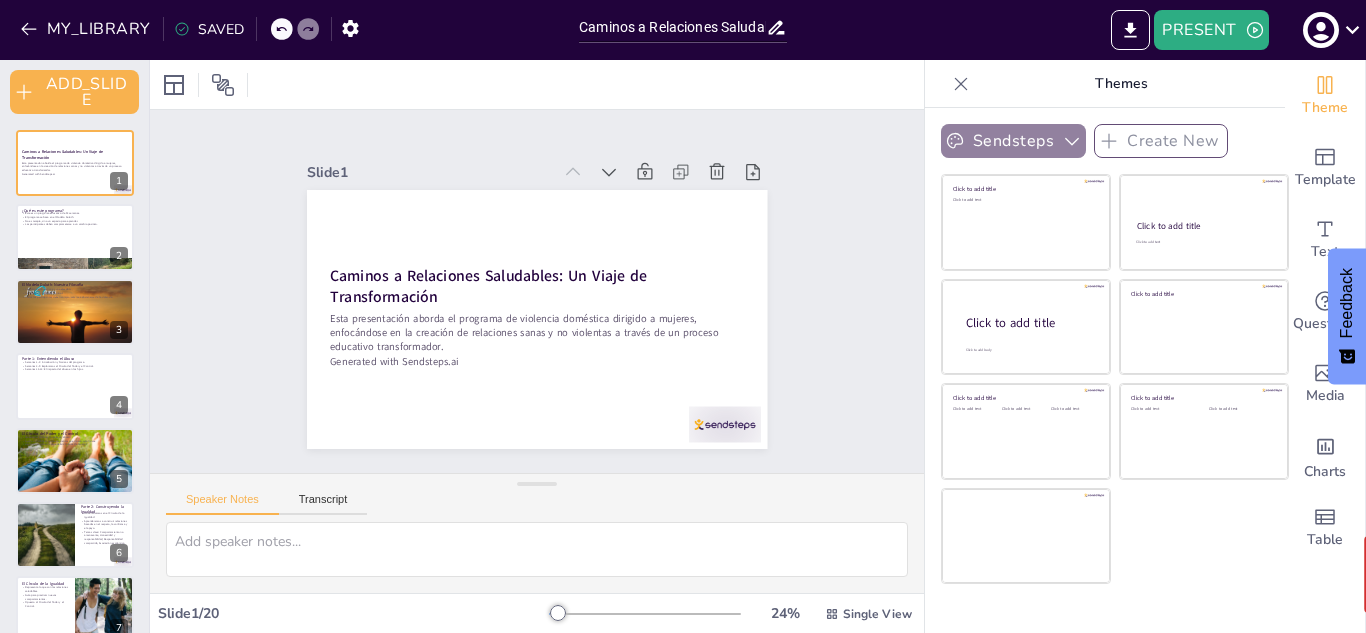 click 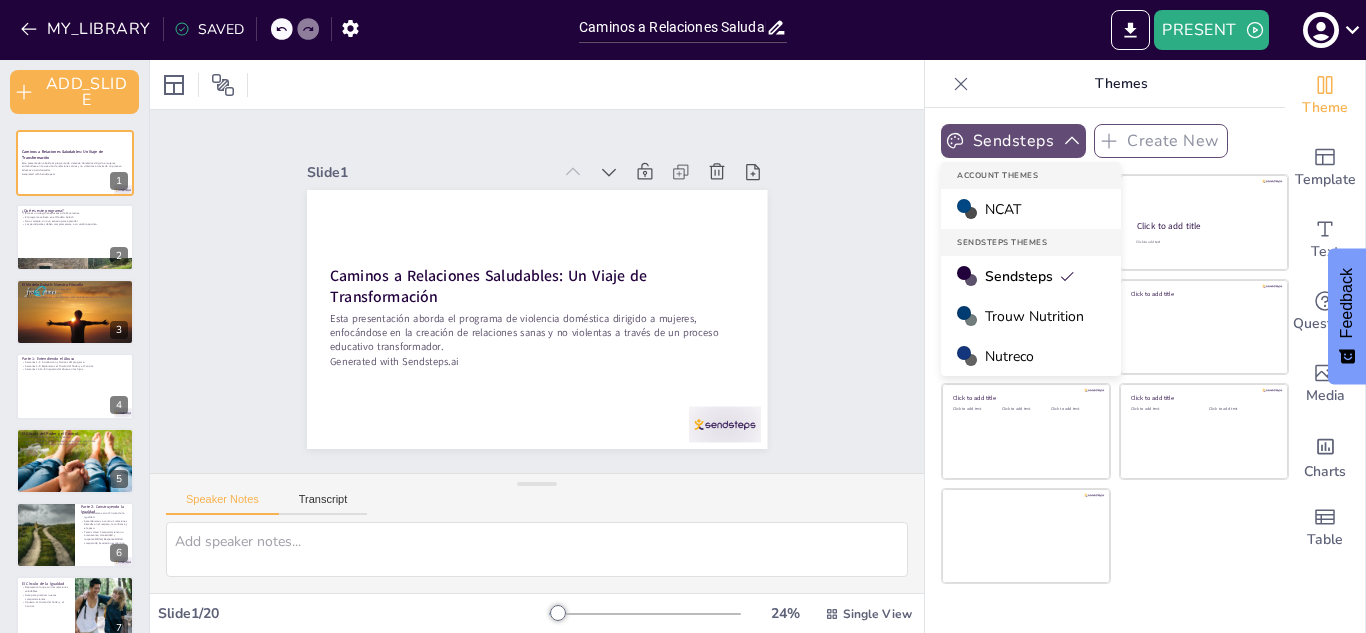 click at bounding box center (537, 84) 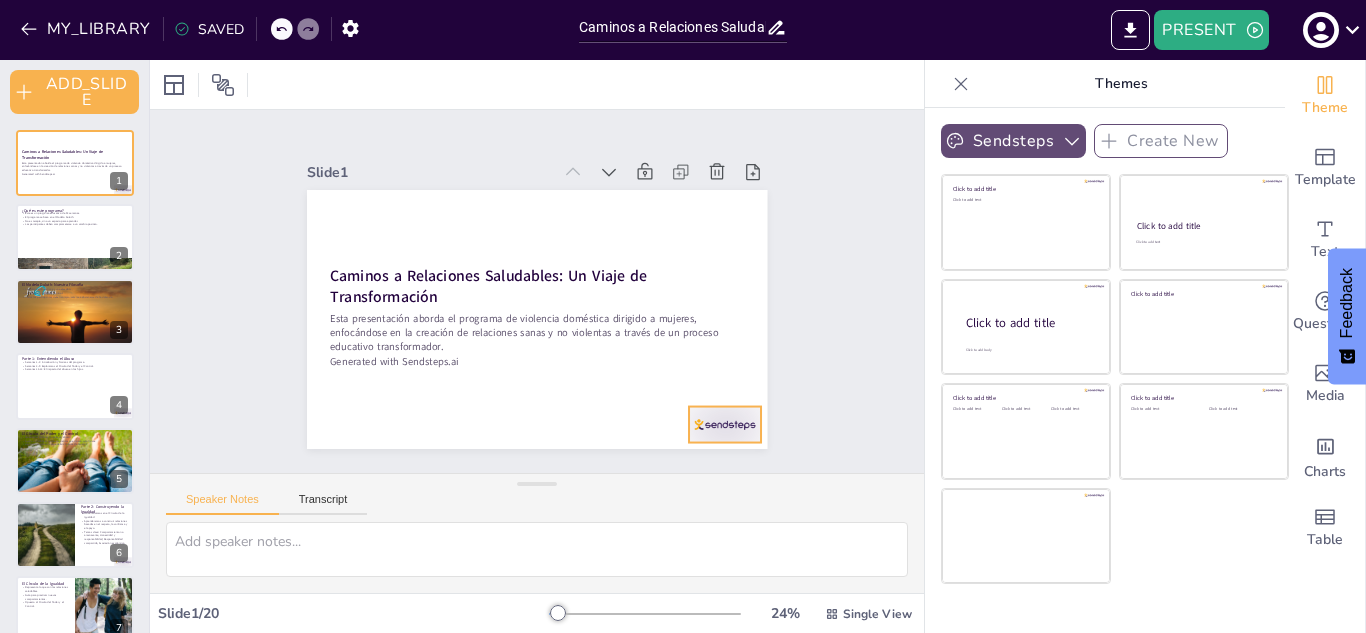 click at bounding box center (725, 425) 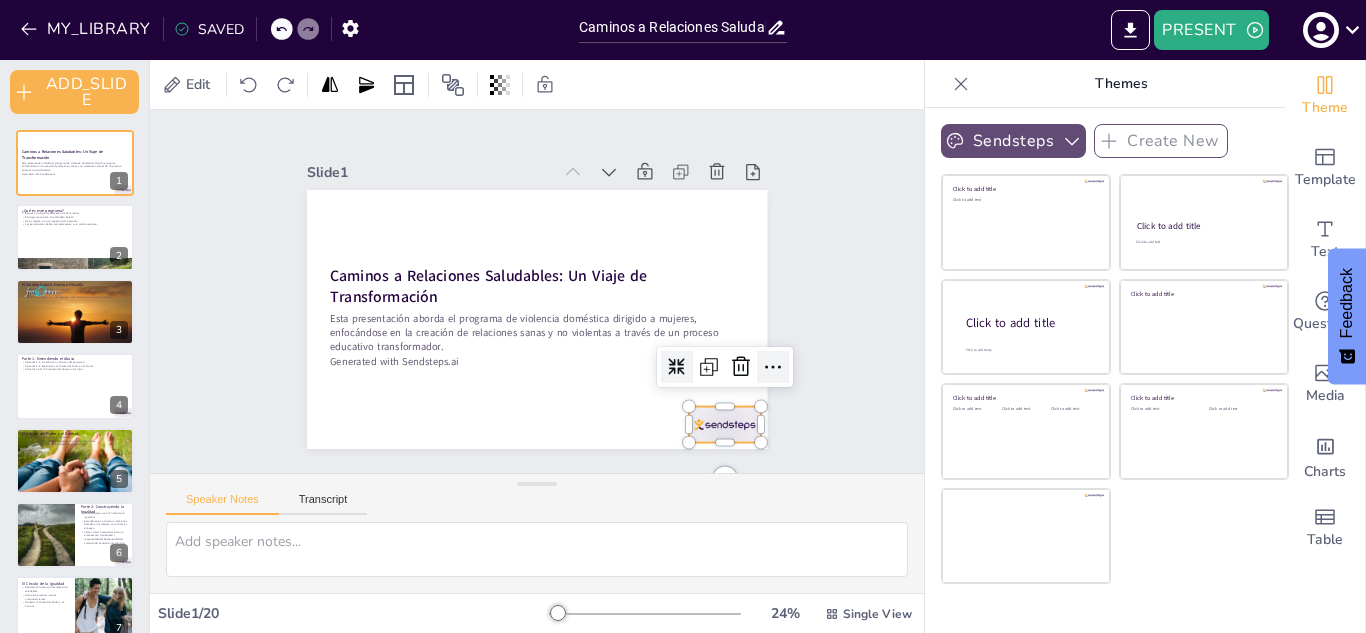 click 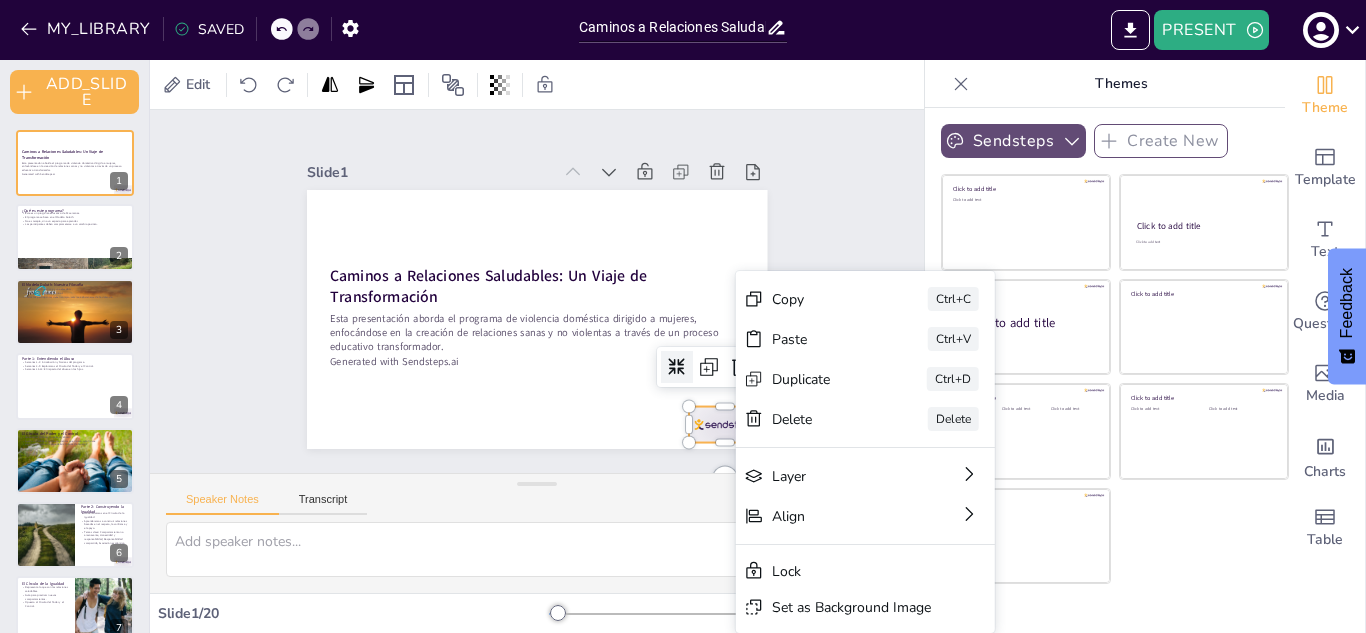 click on "Slide  1 Caminos a Relaciones Saludables: Un Viaje de Transformación Esta presentación aborda el programa de violencia doméstica dirigido a mujeres, enfocándose en la creación de relaciones sanas y no violentas a través de un proceso educativo transformador. Generated with Sendsteps.ai Slide  2 ¿Qué es este programa? Este es un programa educativo de 52 semanas. El programa se basa en el Modelo Duluth. No es terapia, sino un espacio para aprender. Las participantes deben comprometerse a un cambio positivo. Slide  3 El Modelo Duluth: Nuestra Filosofía La violencia doméstica es una elección. Se basa en el poder y el control. Todos los participantes deben comprometerse a abstenerse de la violencia. Slide  4 Parte 1: Entendiendo el Abuso Semanas 1-2: Introducción y Normas del programa. Semanas 3-5: Exploramos el Círculo del Poder y el Control. Semanas 12-13: El impacto del abuso en los hijos. Slide  5 El Círculo del Poder y el Control Muestra las diversas tácticas de abuso. Slide  6 Slide  7 Slide" at bounding box center [537, 291] 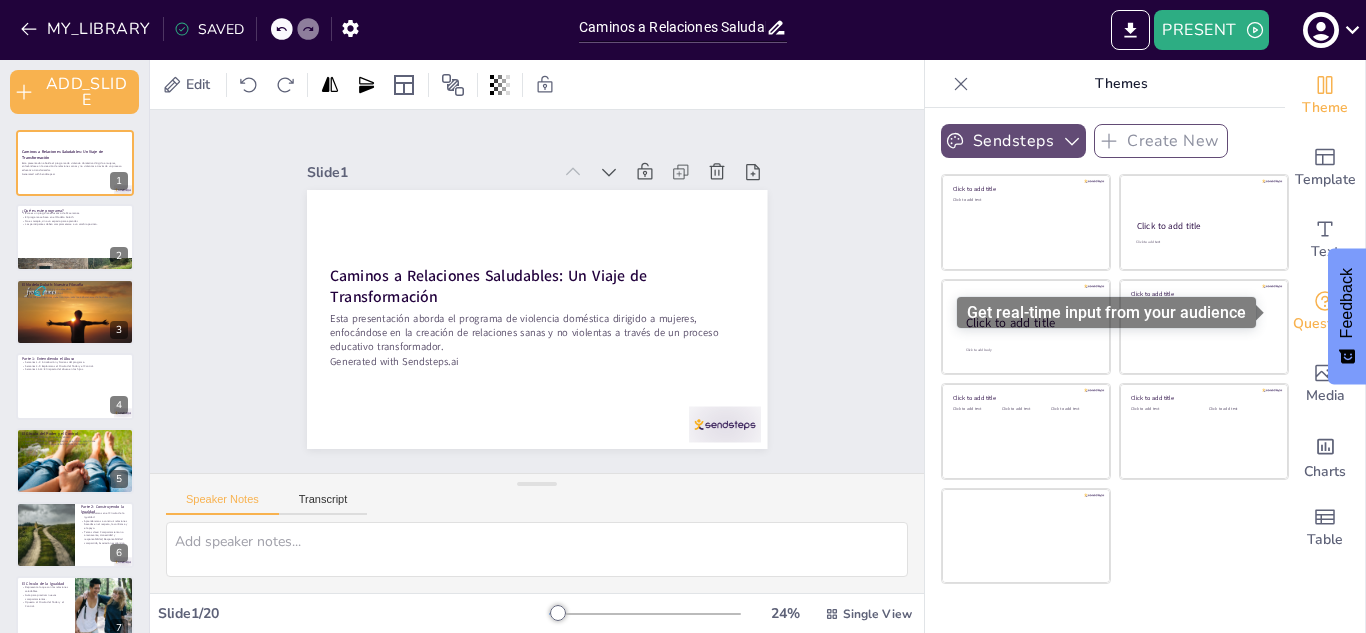 click on "Questions" at bounding box center (1325, 324) 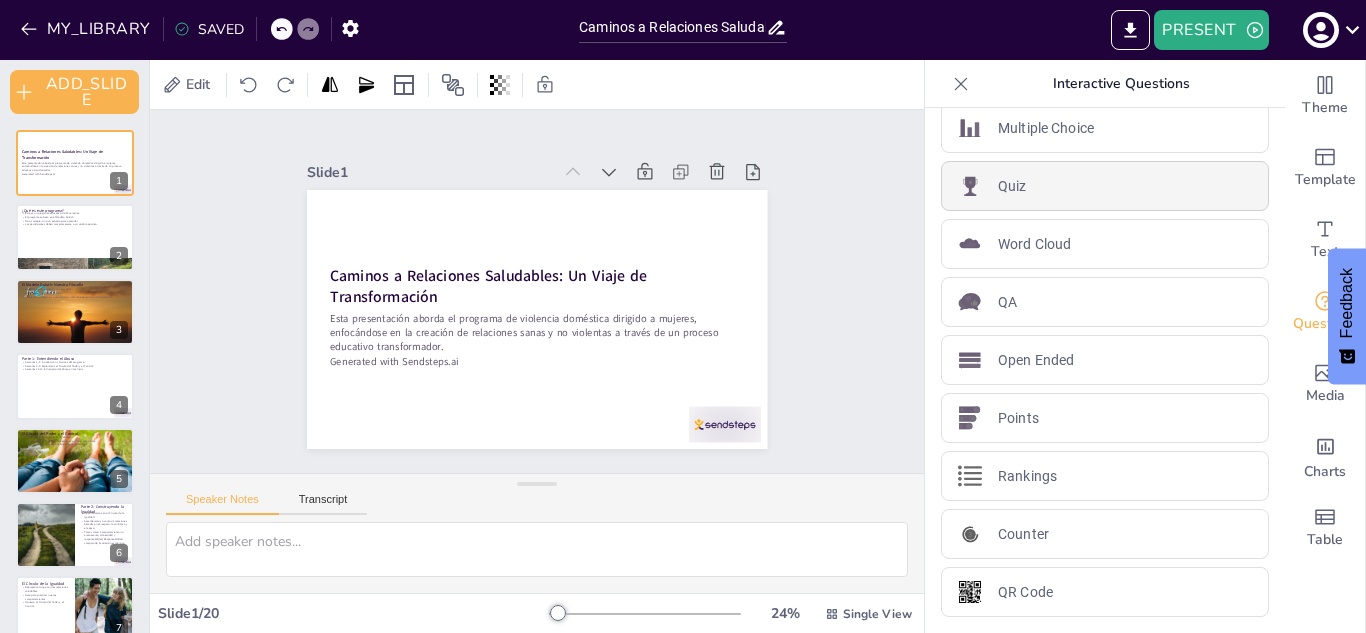 scroll, scrollTop: 0, scrollLeft: 0, axis: both 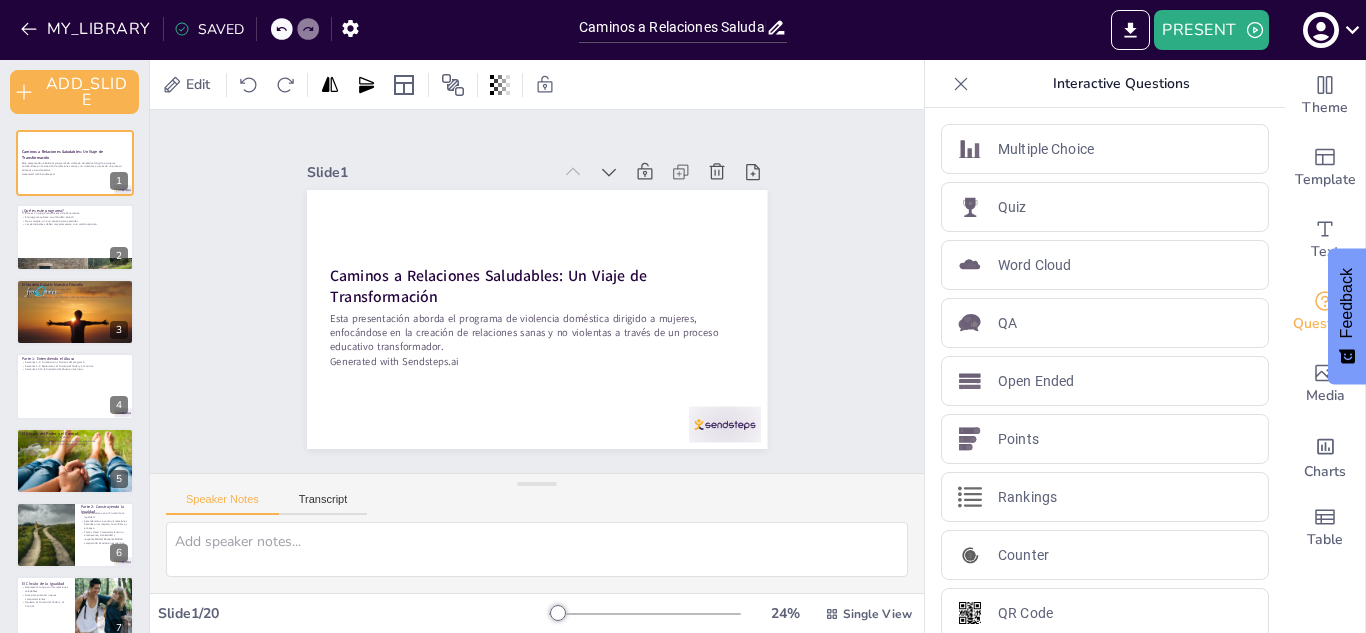 click 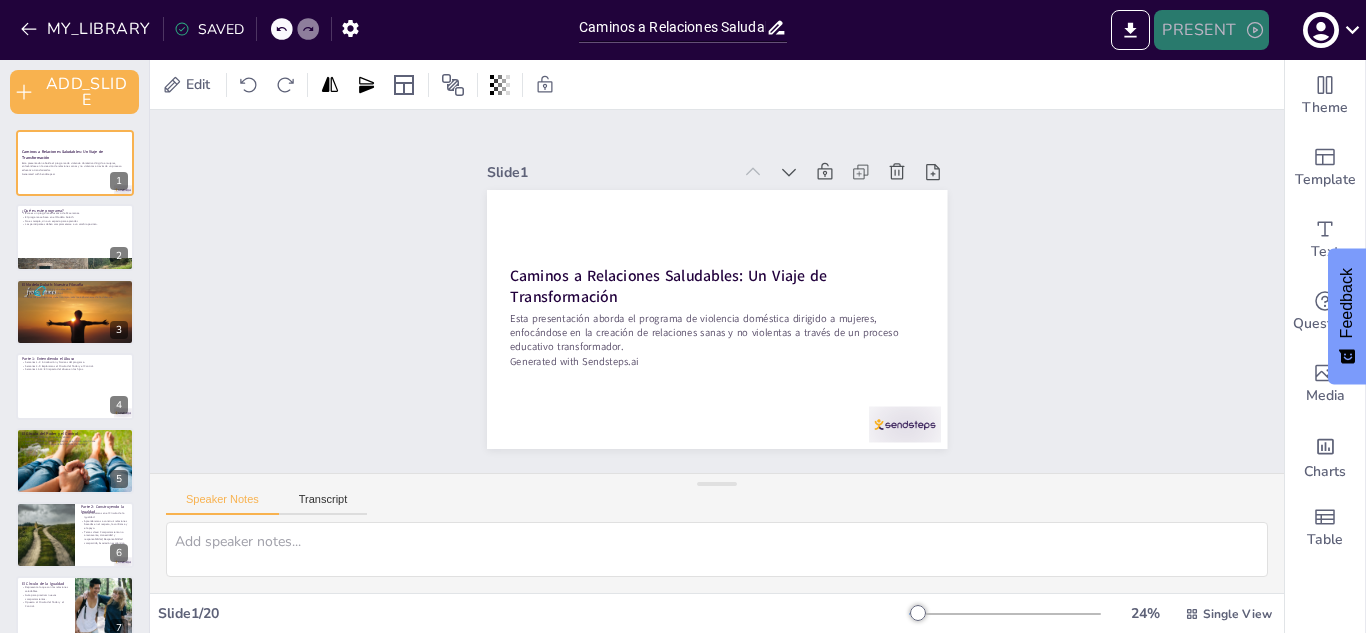 click 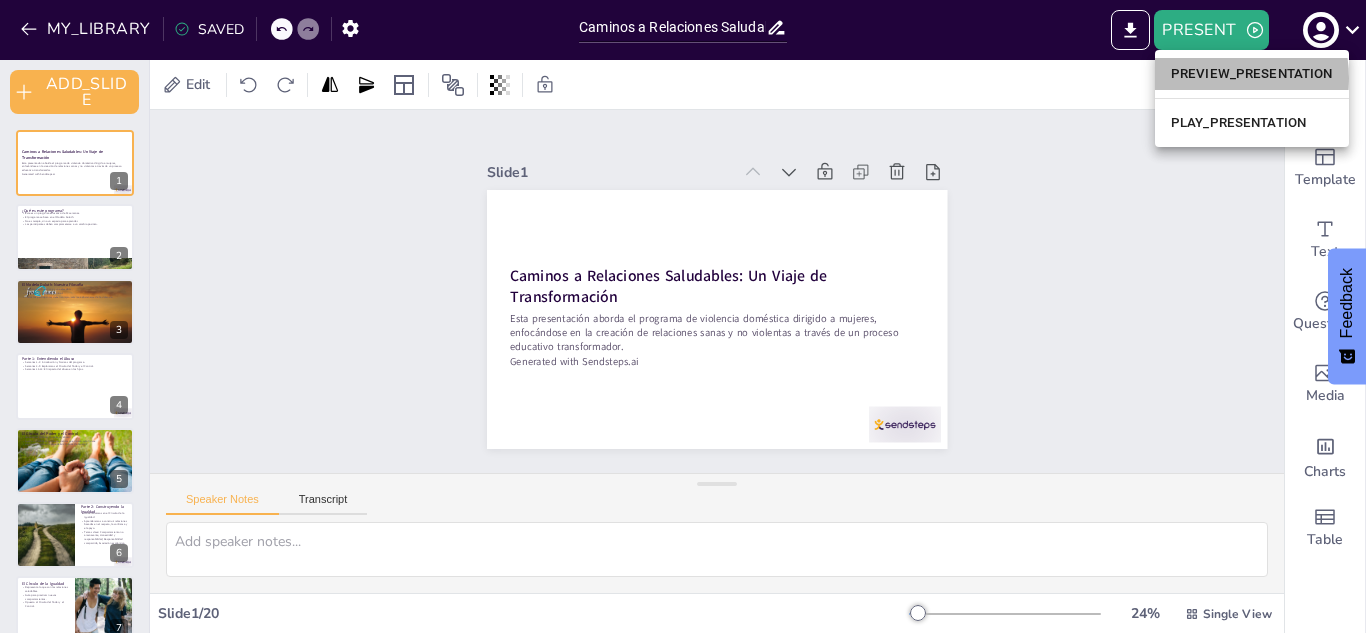 click on "PREVIEW_PRESENTATION" at bounding box center [1252, 74] 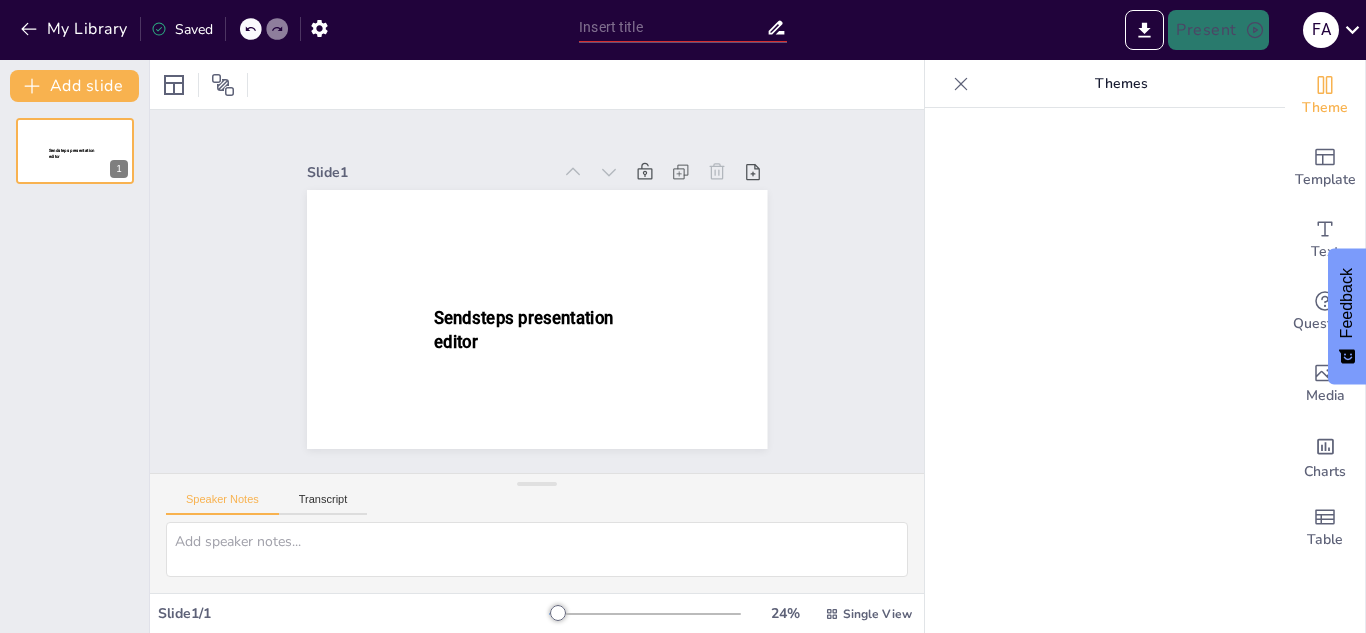 scroll, scrollTop: 0, scrollLeft: 0, axis: both 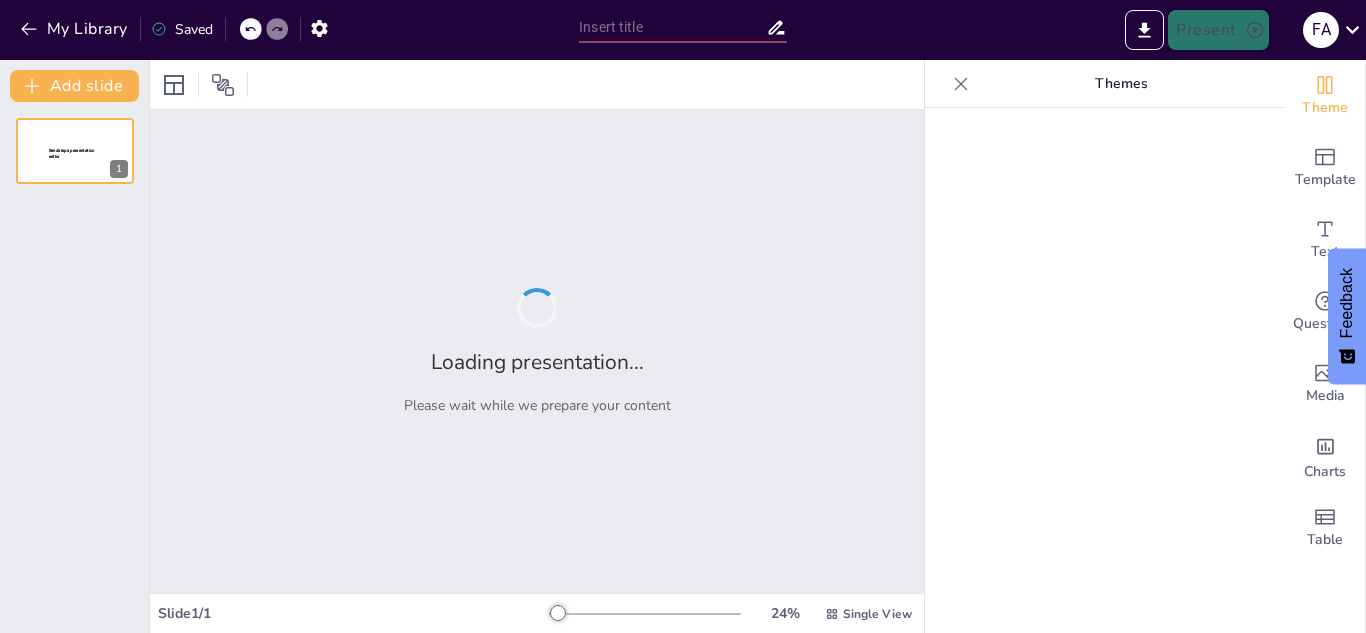 type on "Caminos a Relaciones Saludables: Un Viaje de Transformación" 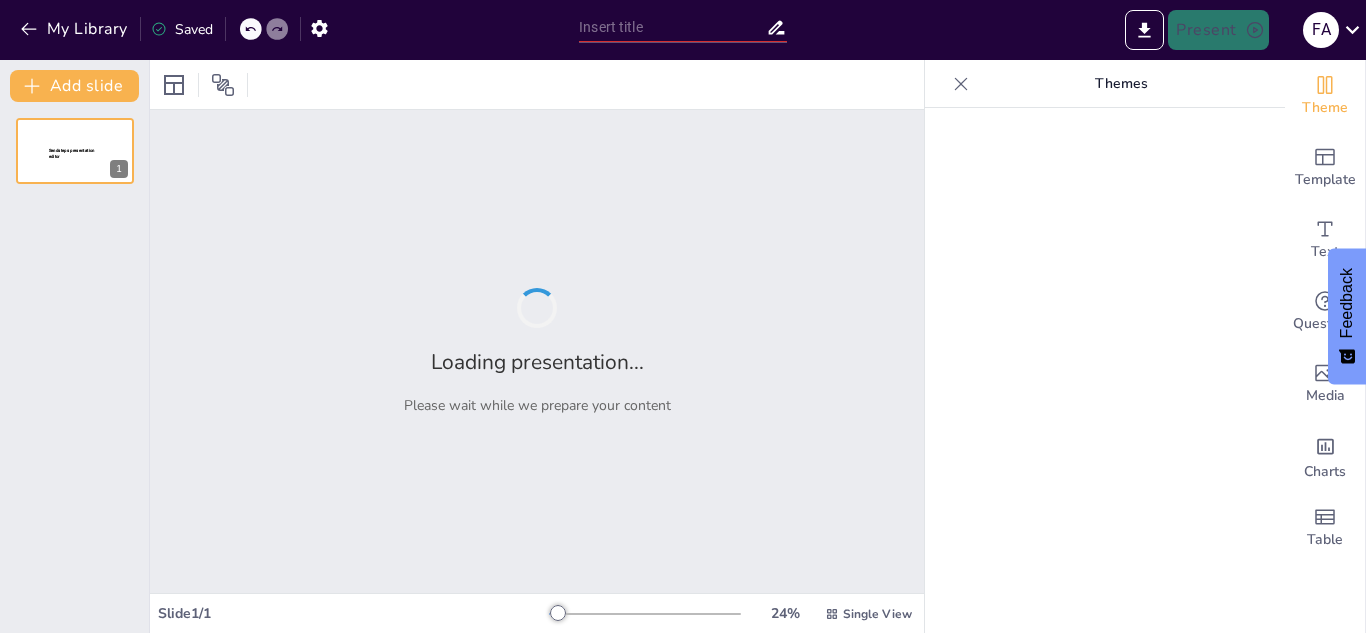 scroll, scrollTop: 0, scrollLeft: 0, axis: both 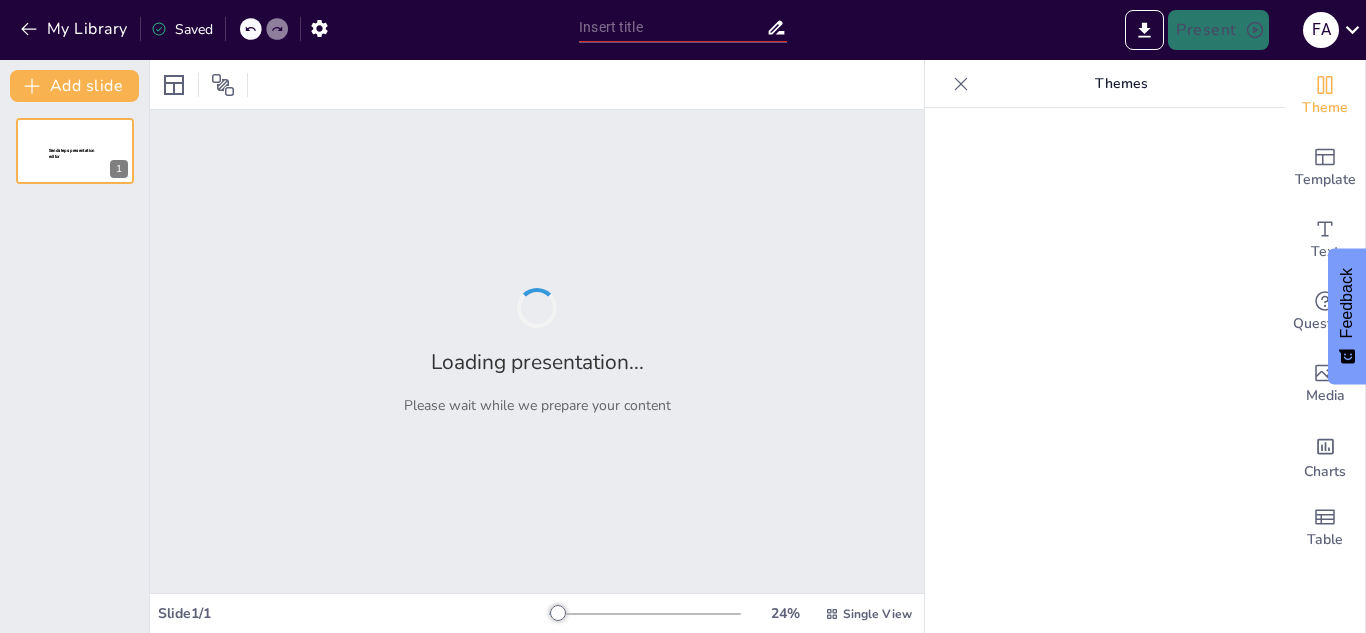 type on "52 Semanas de Cambio: Un Currículo para la Superación Personal" 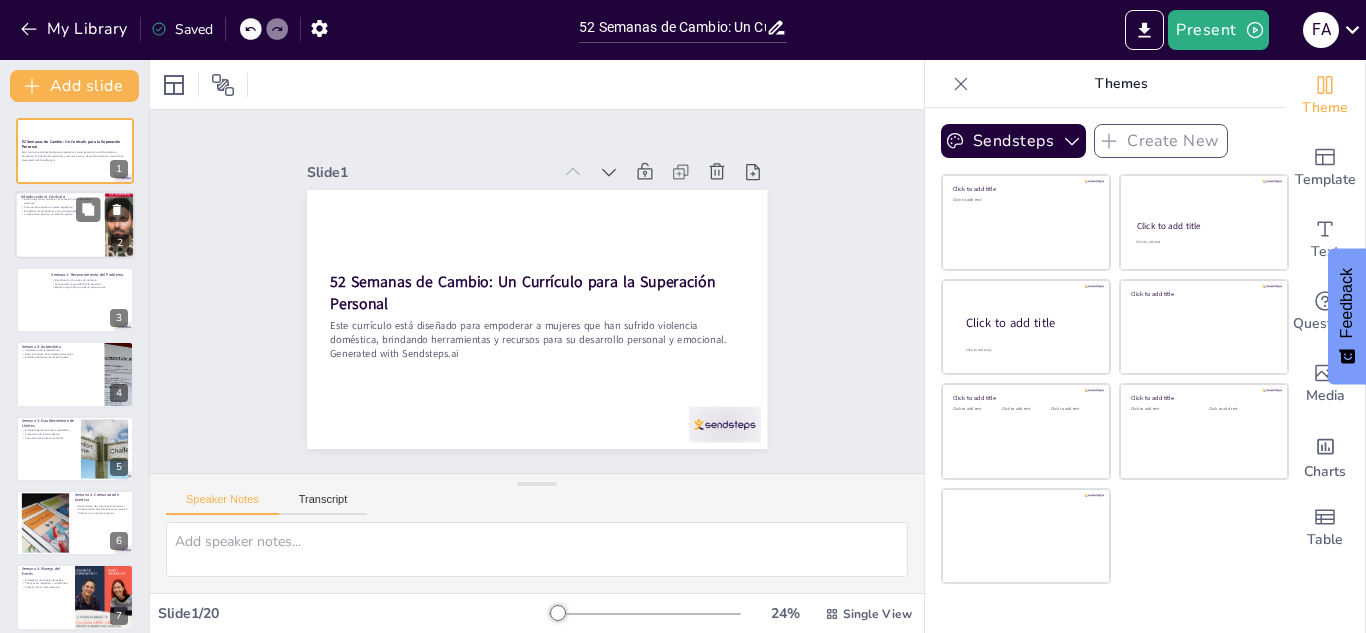 click at bounding box center [75, 226] 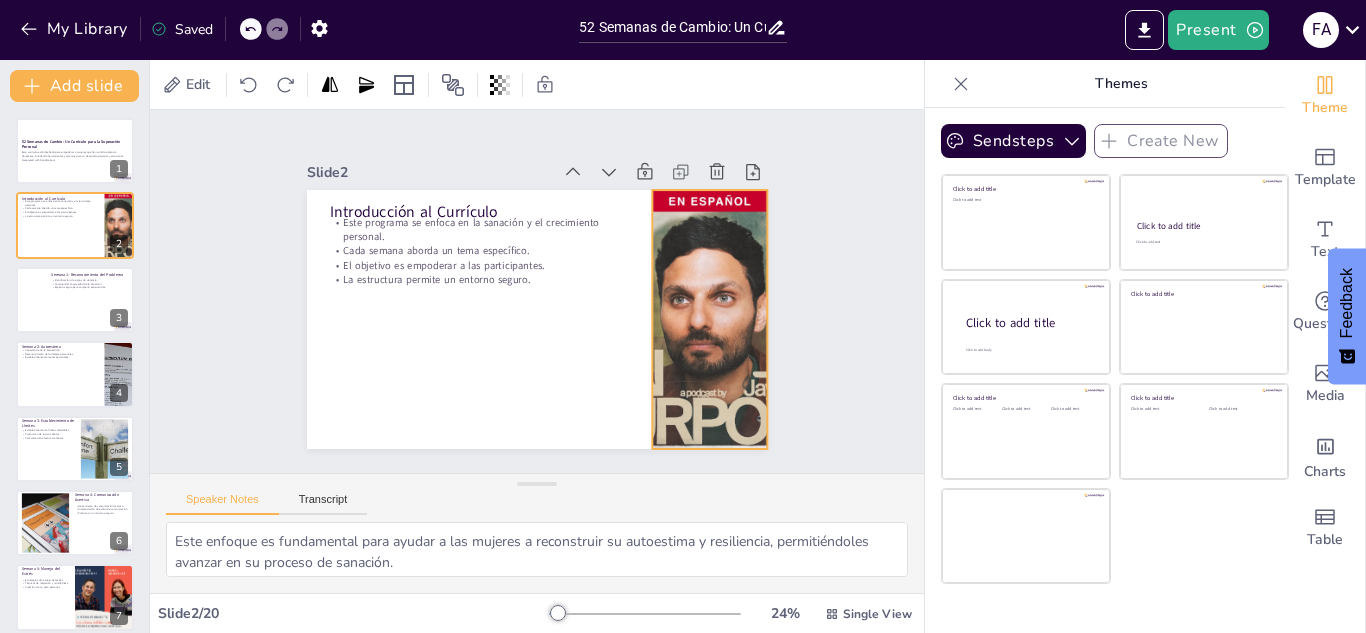 click at bounding box center (381, 211) 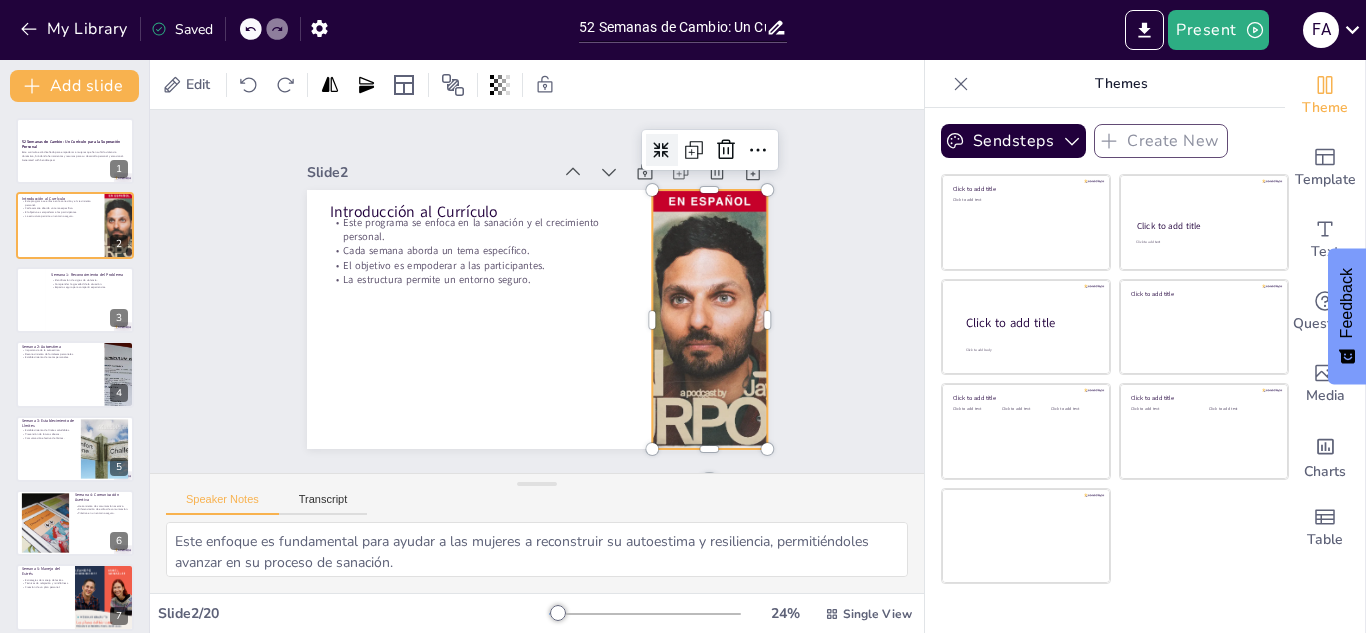 click 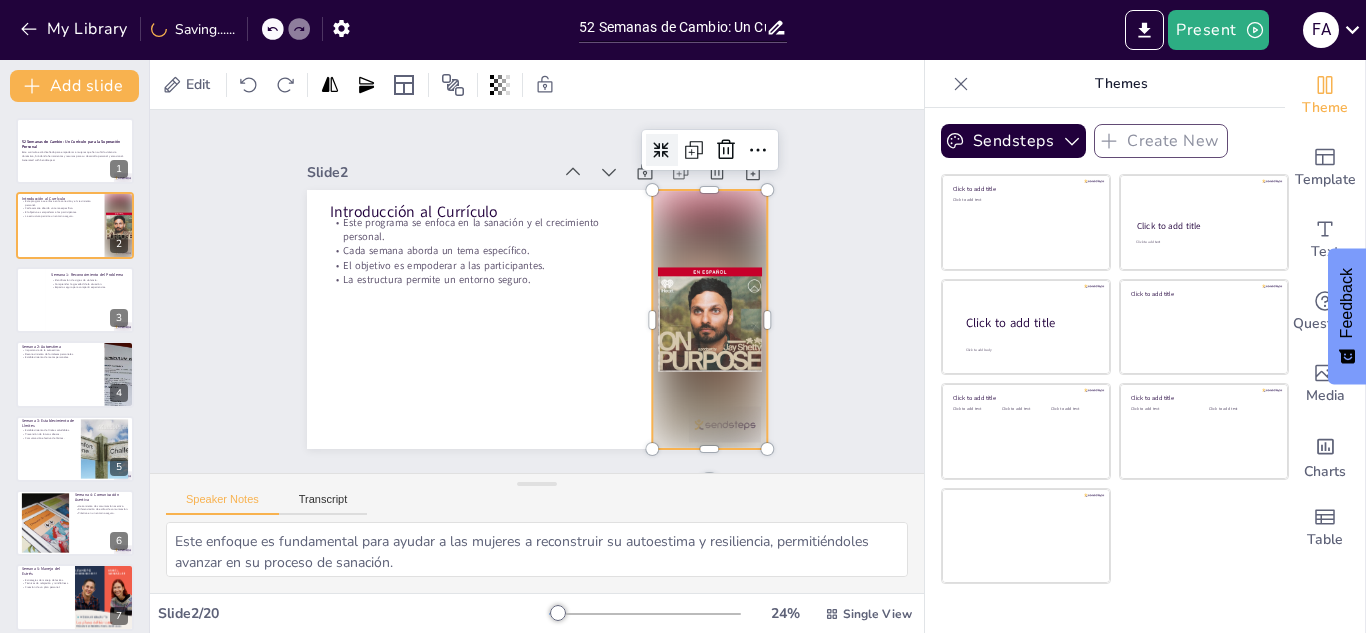 click 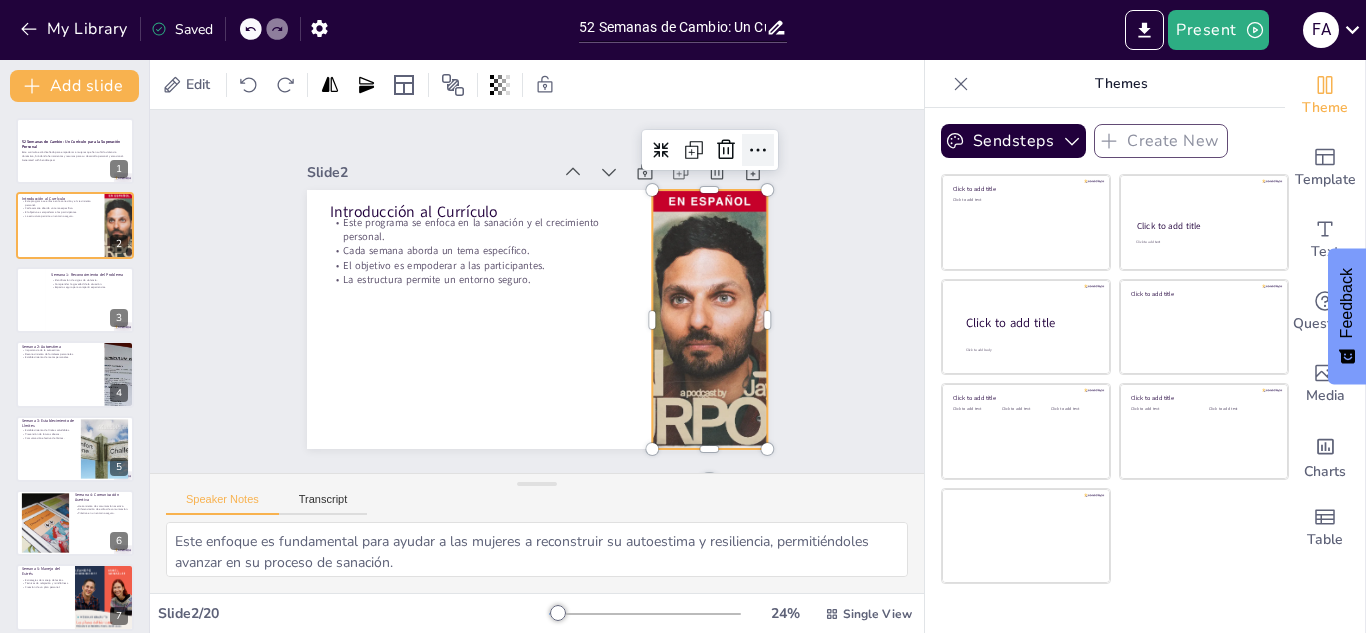 click at bounding box center (700, 496) 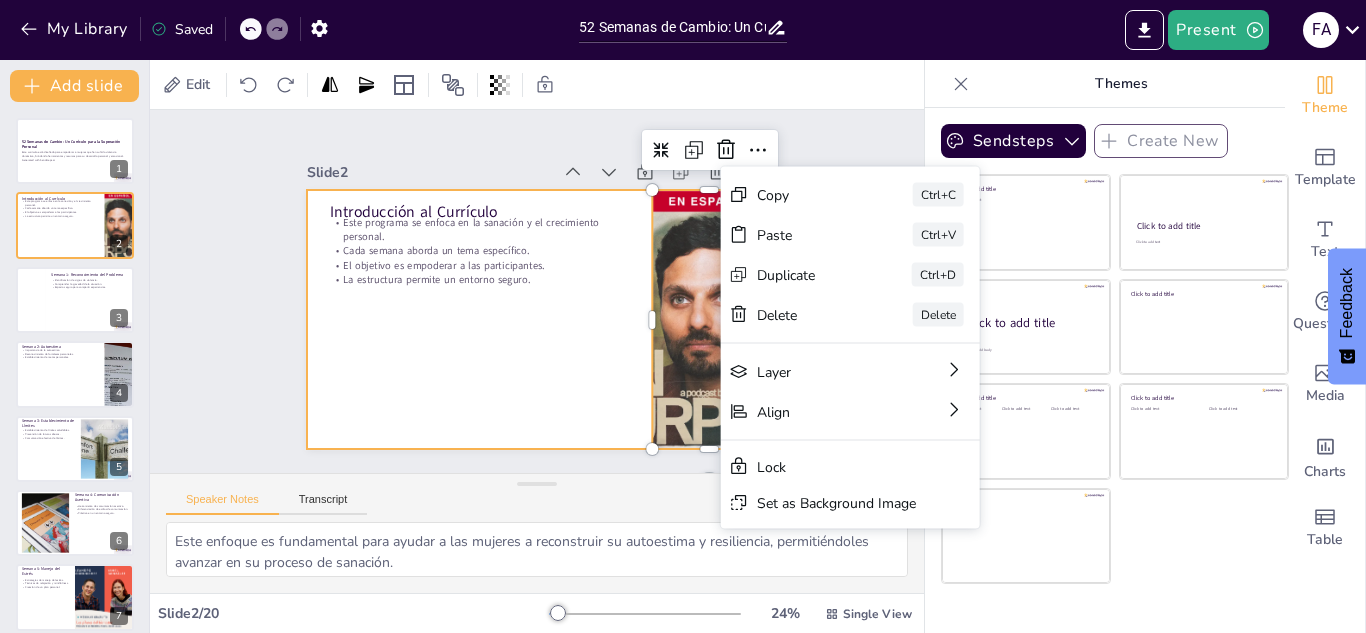 click at bounding box center [518, 312] 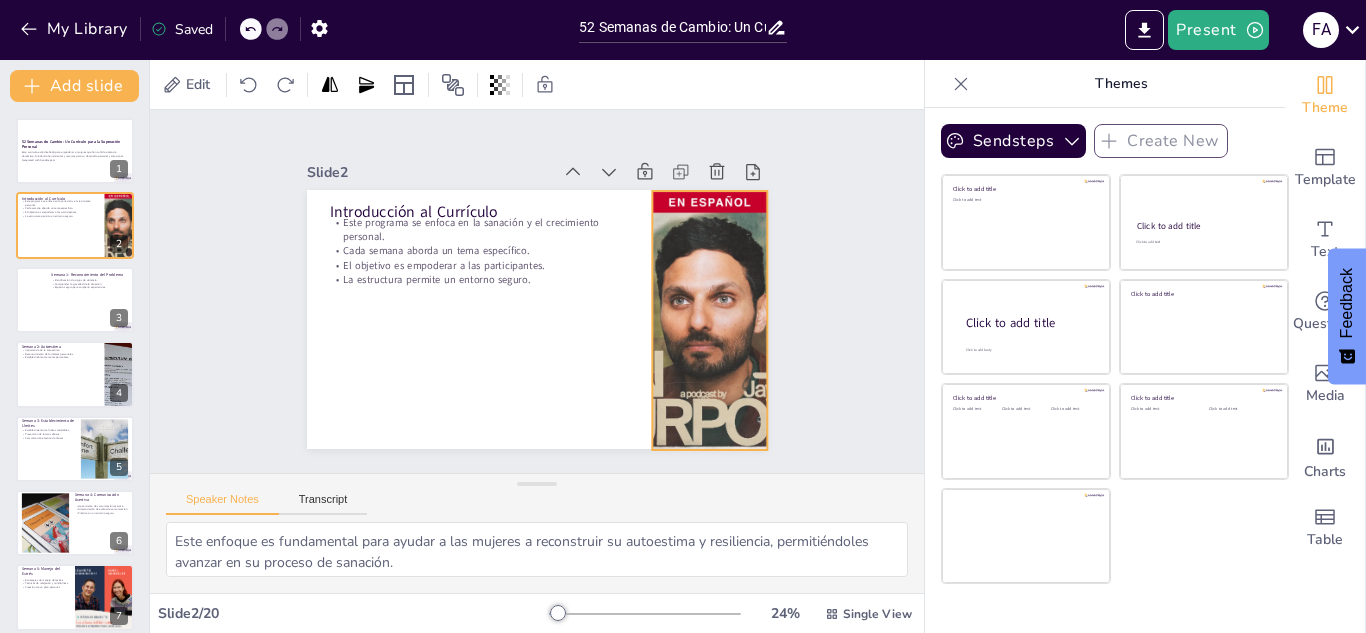 click at bounding box center [544, 466] 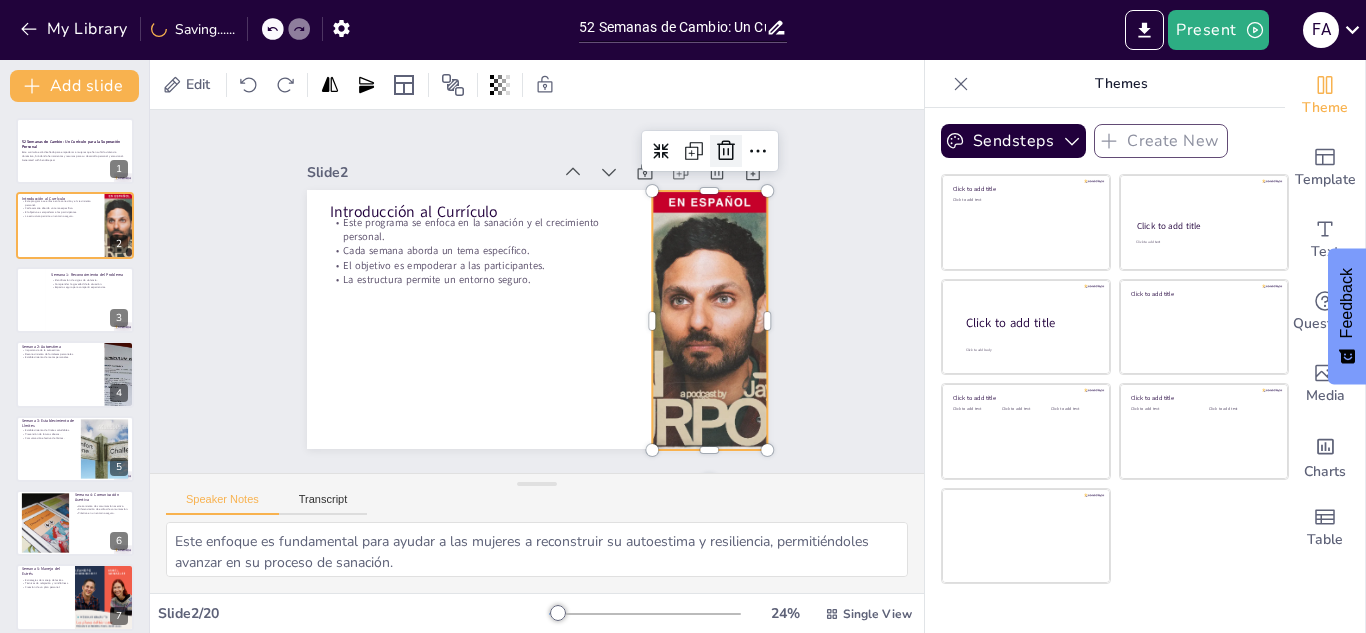 click 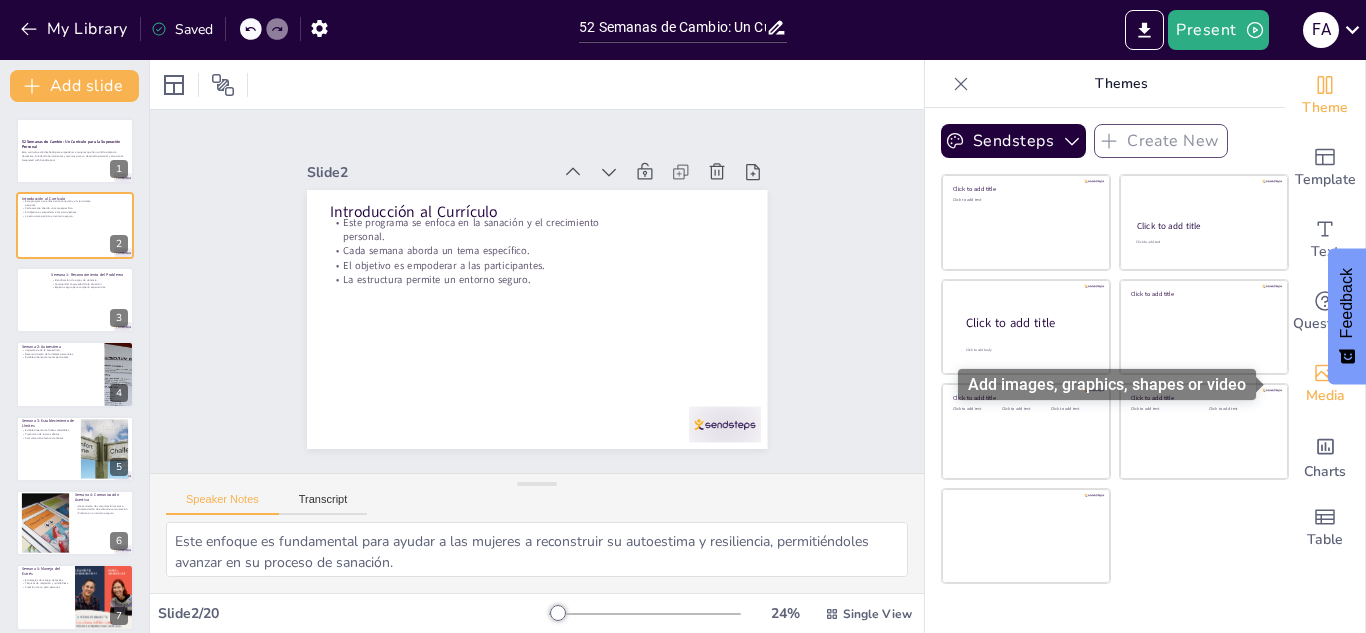click 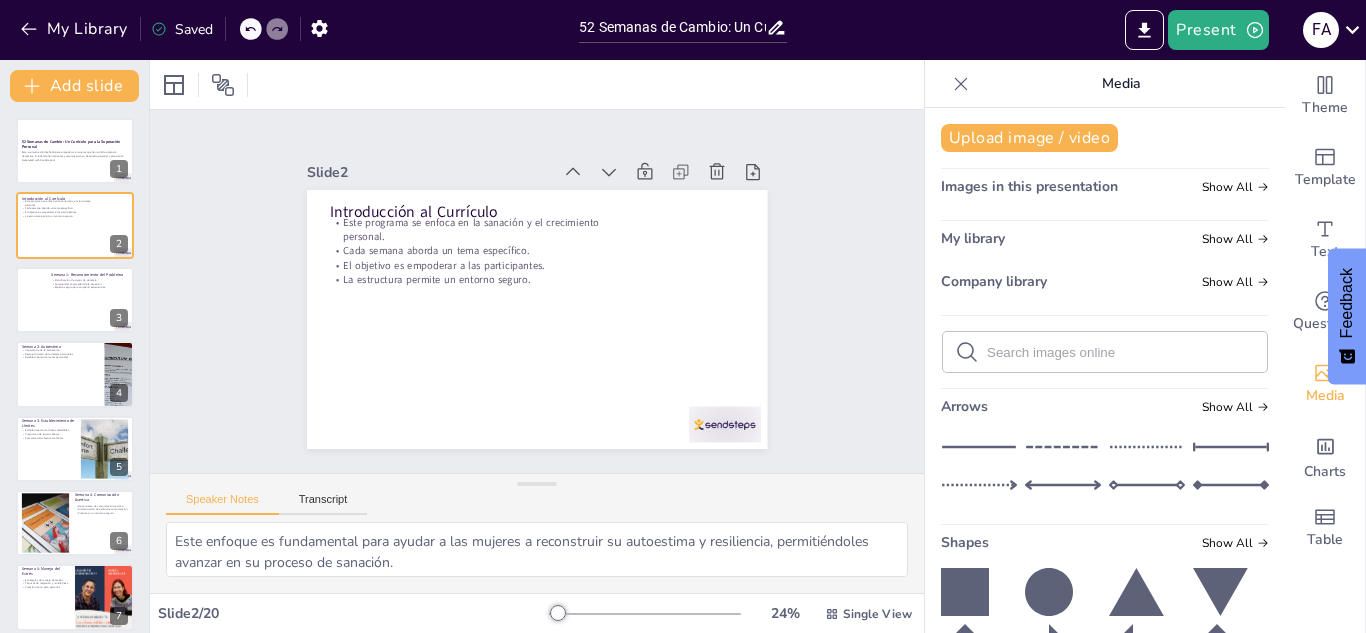 click at bounding box center (1121, 352) 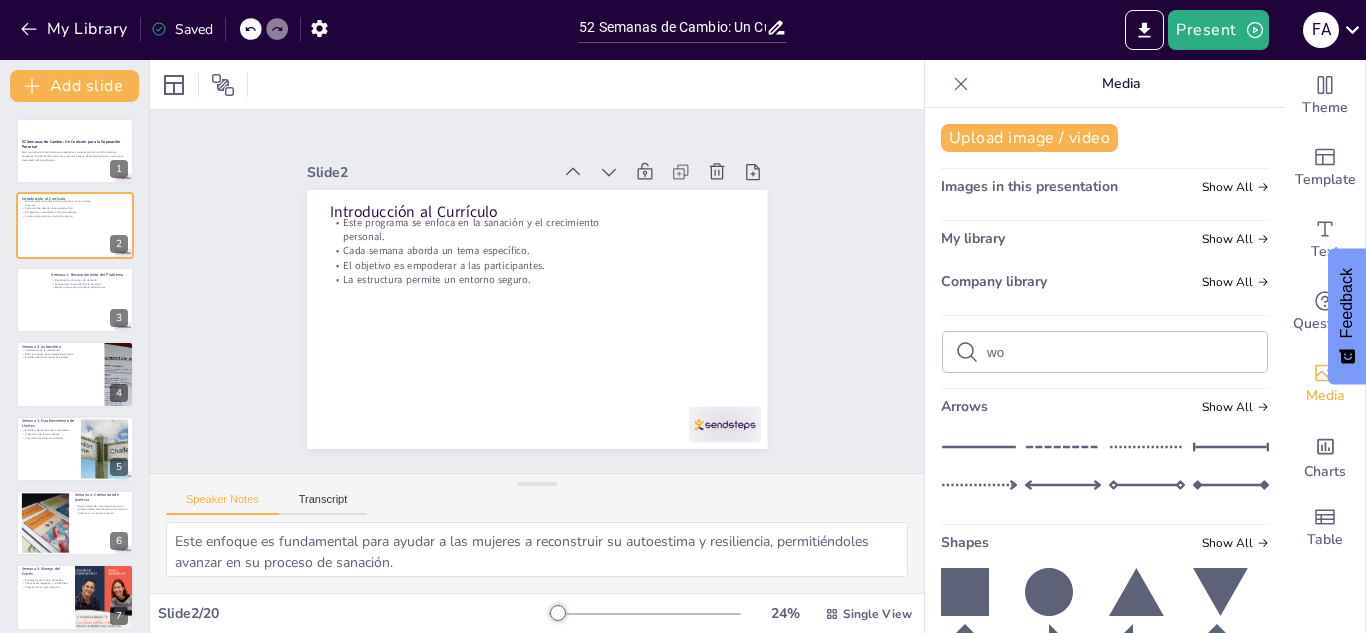type on "w" 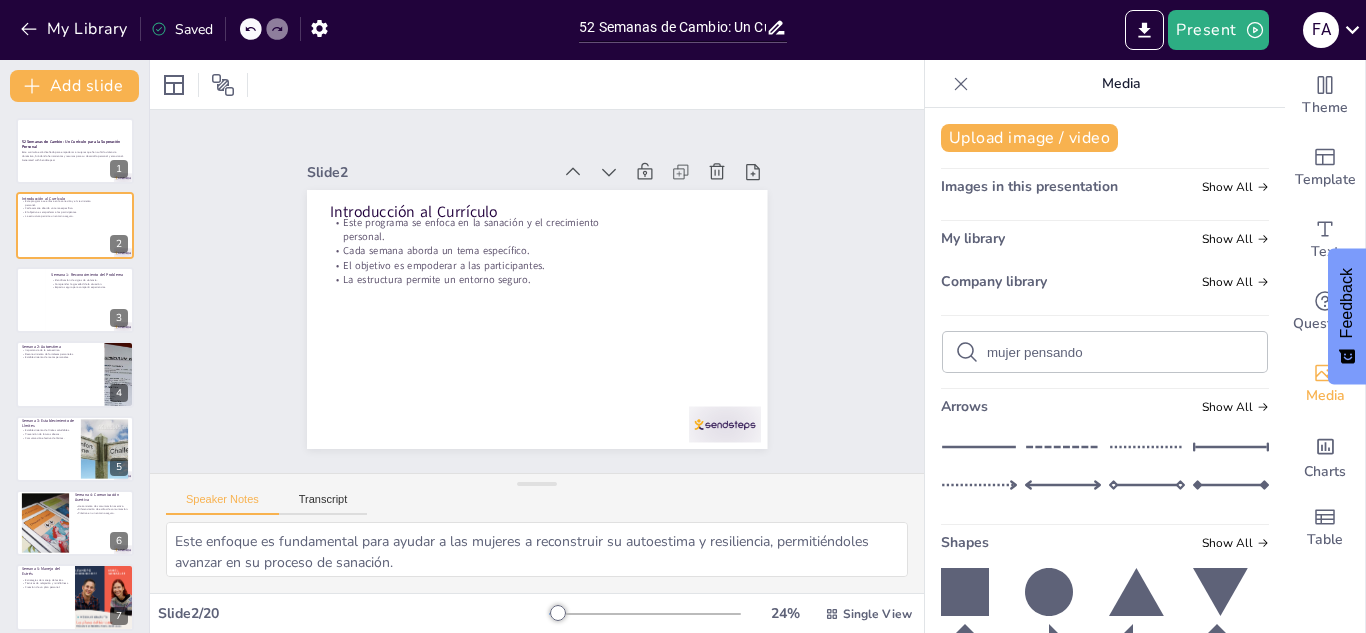 click 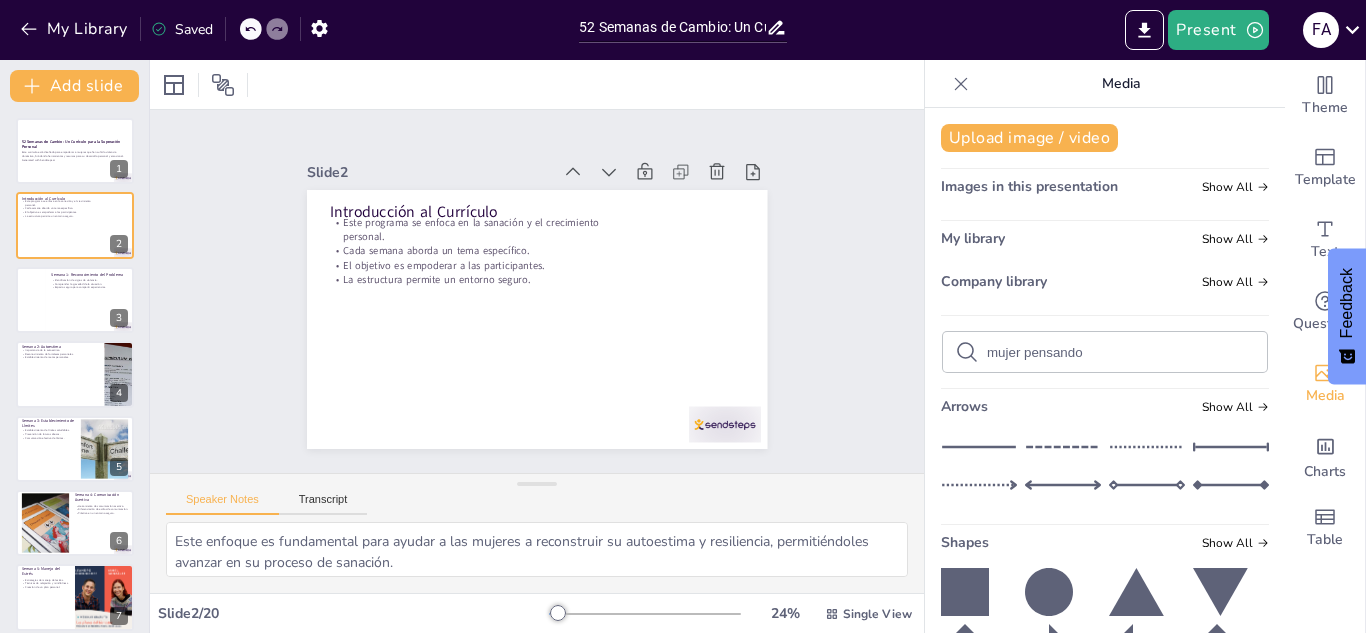drag, startPoint x: 1083, startPoint y: 349, endPoint x: 950, endPoint y: 351, distance: 133.01503 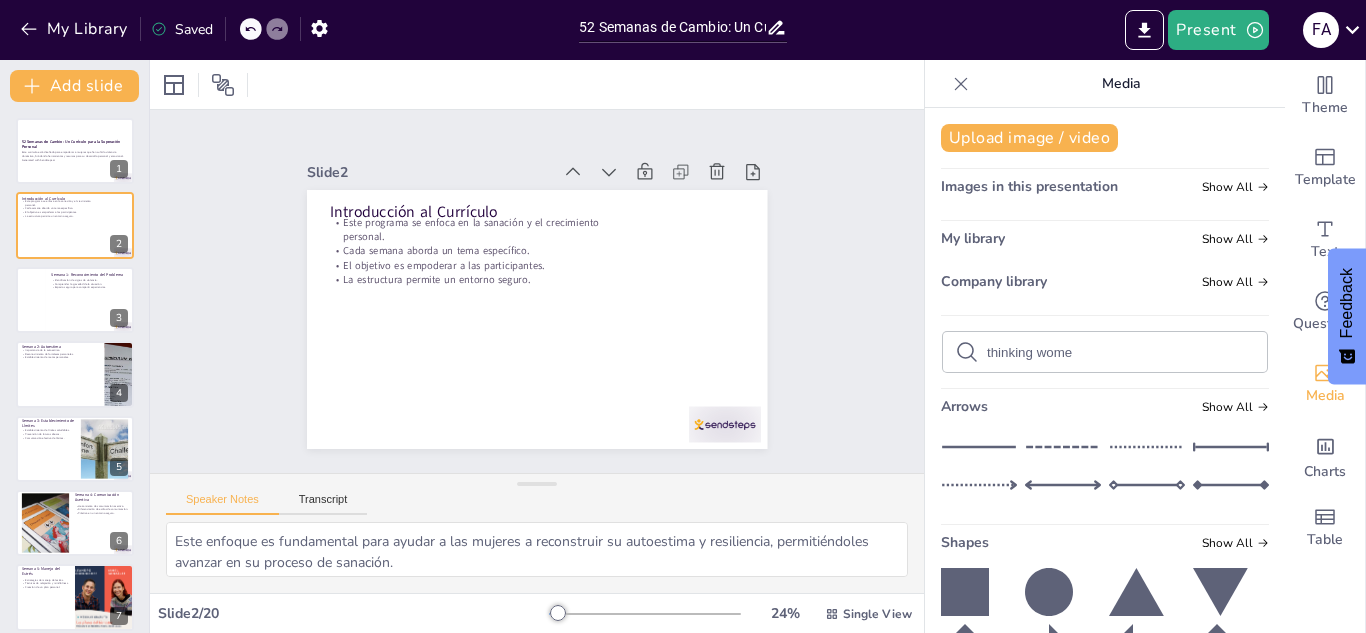 type on "thinking women" 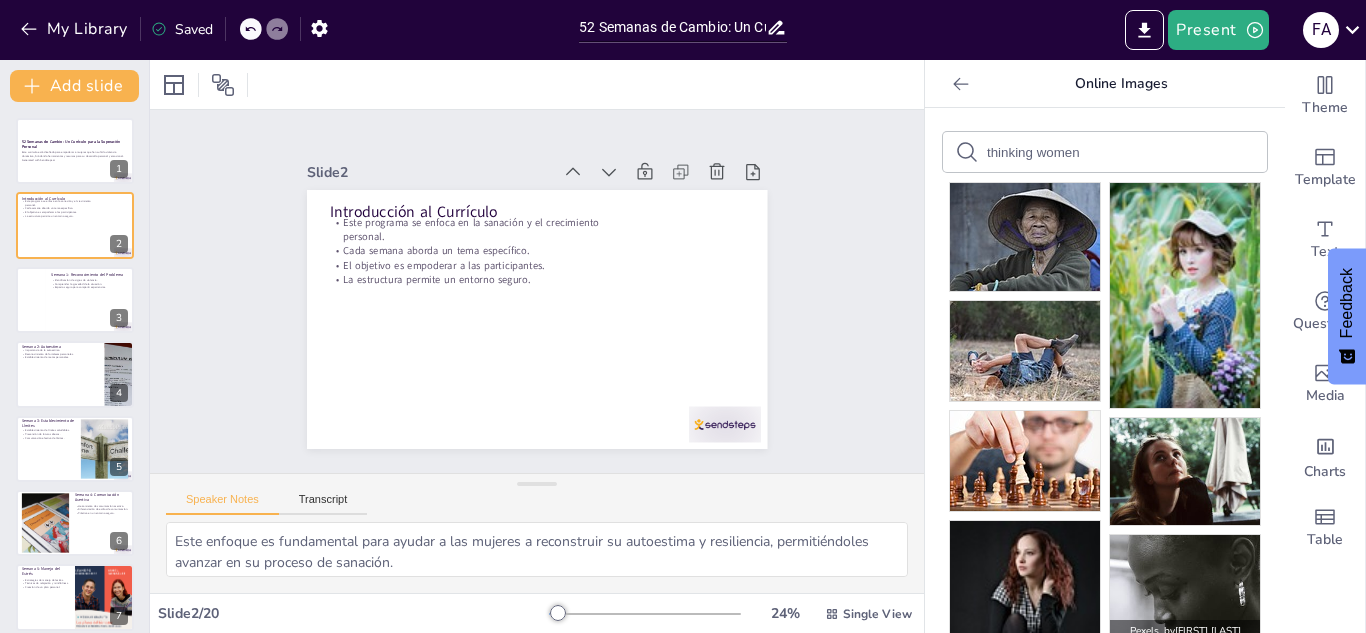scroll, scrollTop: 433, scrollLeft: 0, axis: vertical 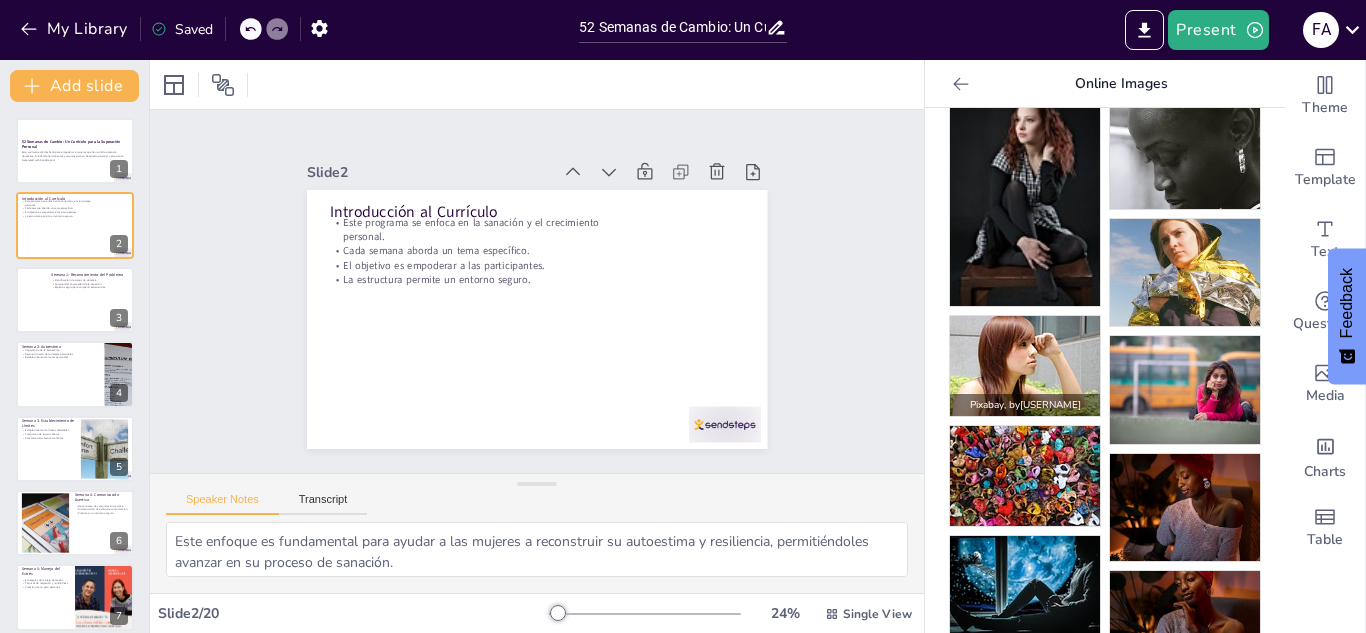 click at bounding box center (1025, 366) 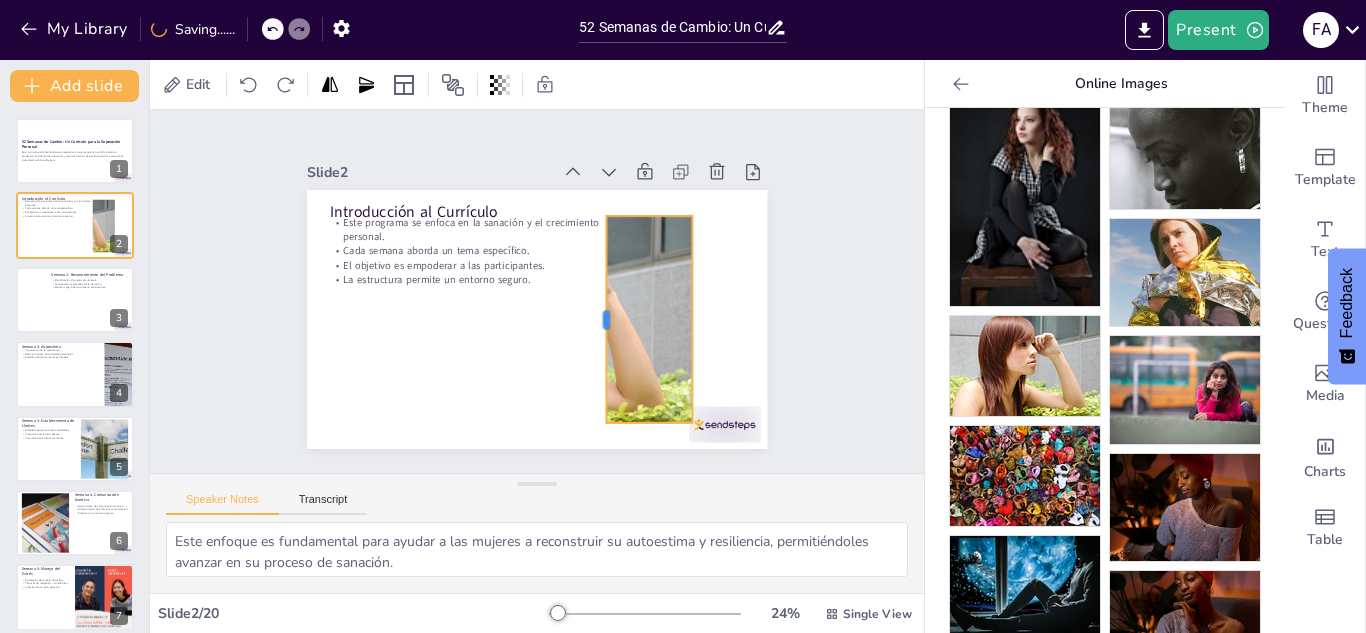 drag, startPoint x: 364, startPoint y: 307, endPoint x: 589, endPoint y: 317, distance: 225.2221 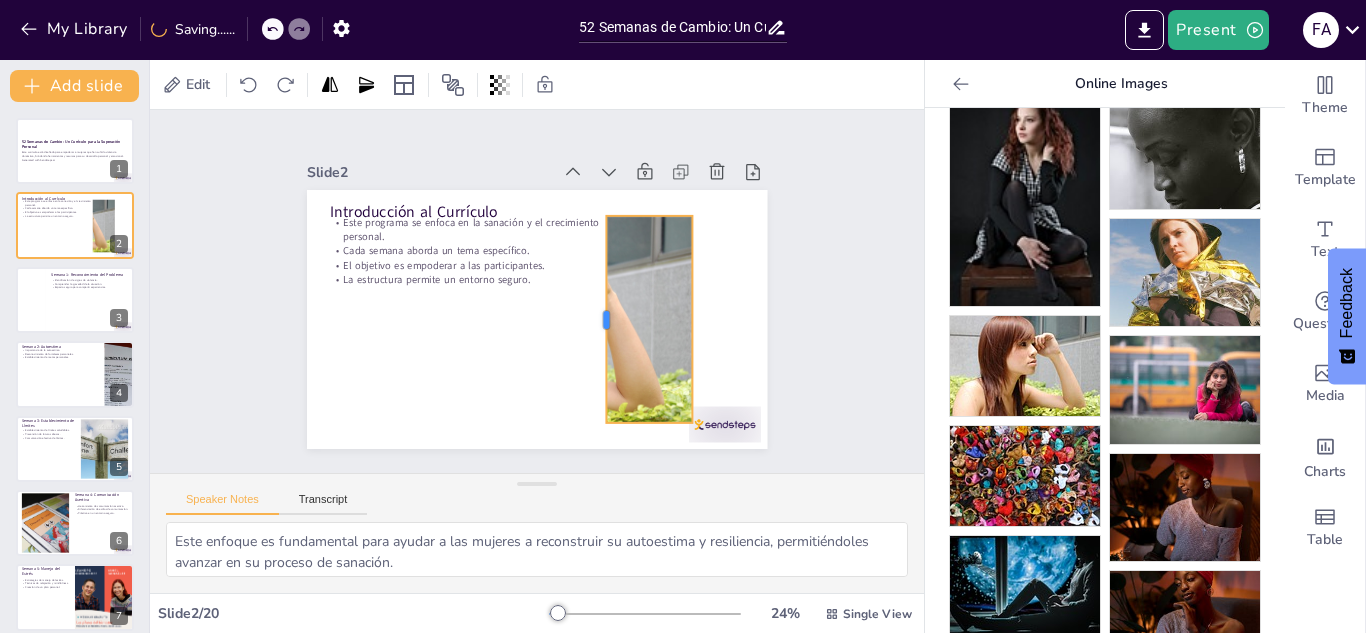 click at bounding box center (504, 232) 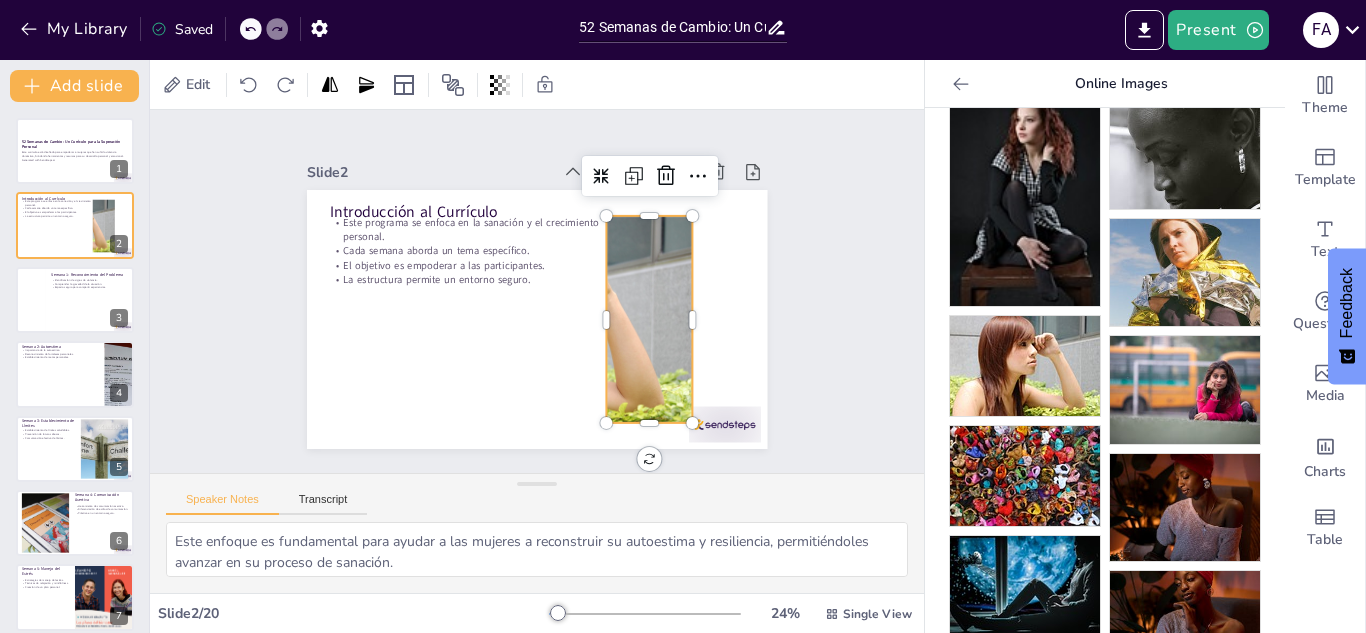 click at bounding box center [510, 300] 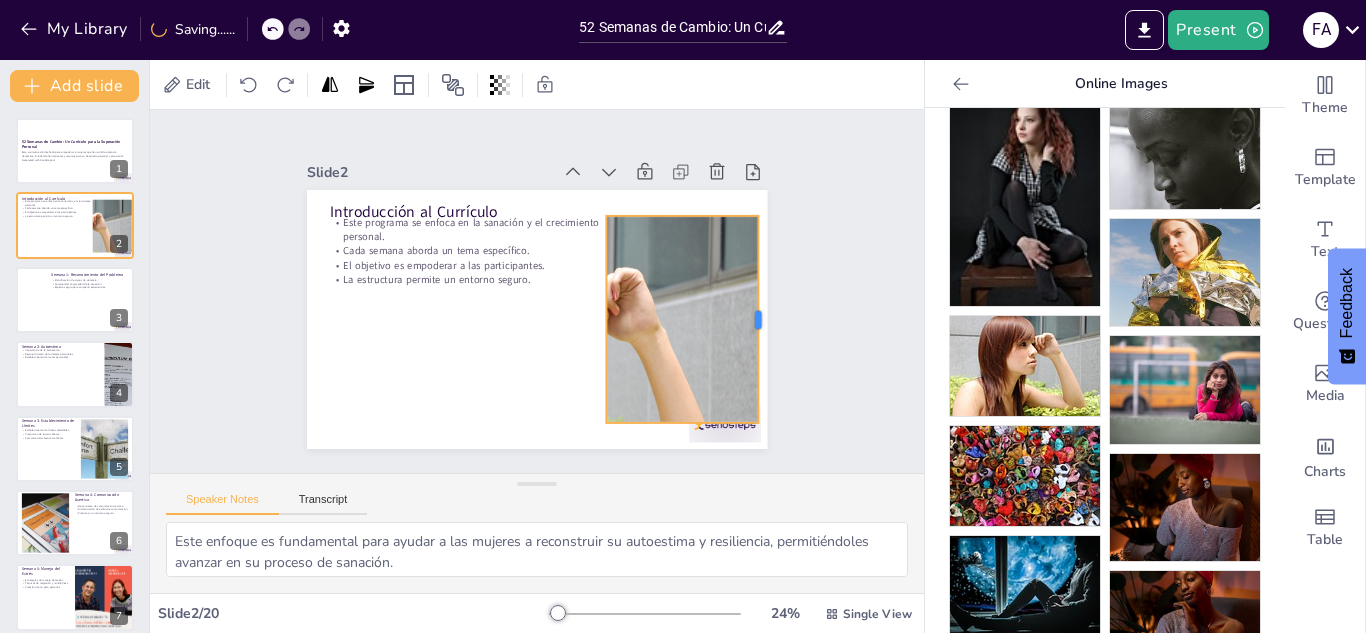 drag, startPoint x: 678, startPoint y: 310, endPoint x: 744, endPoint y: 321, distance: 66.910385 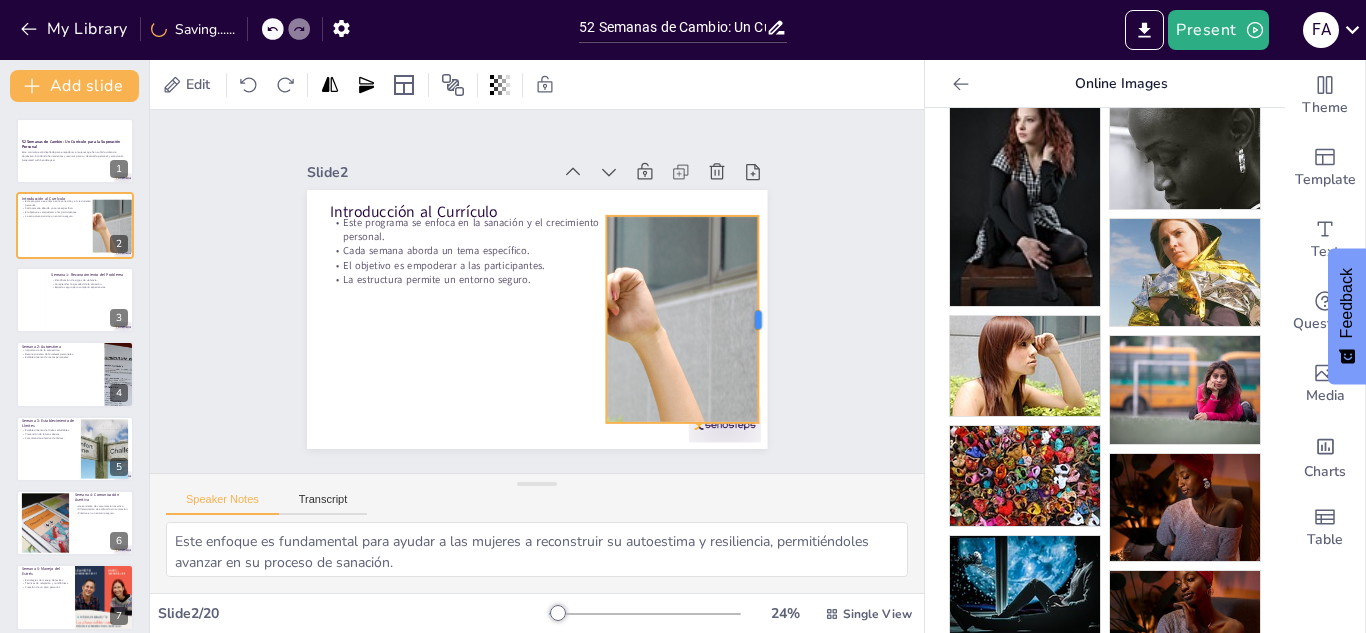 click at bounding box center (508, 521) 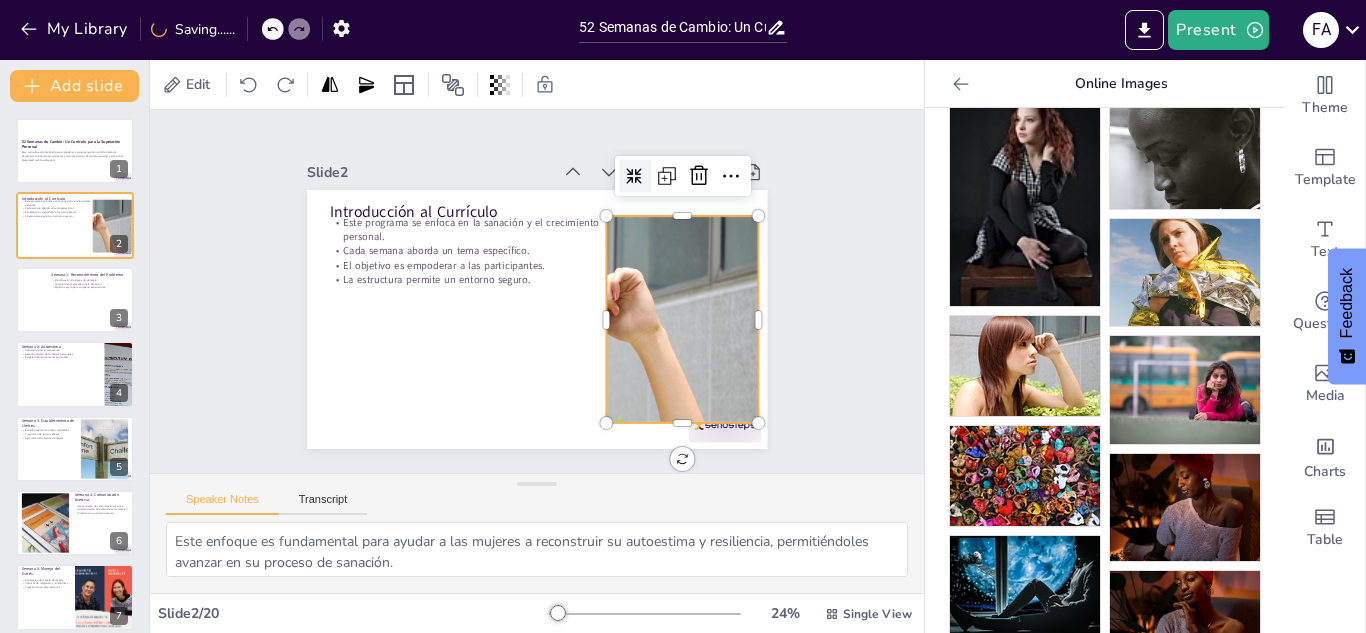 click 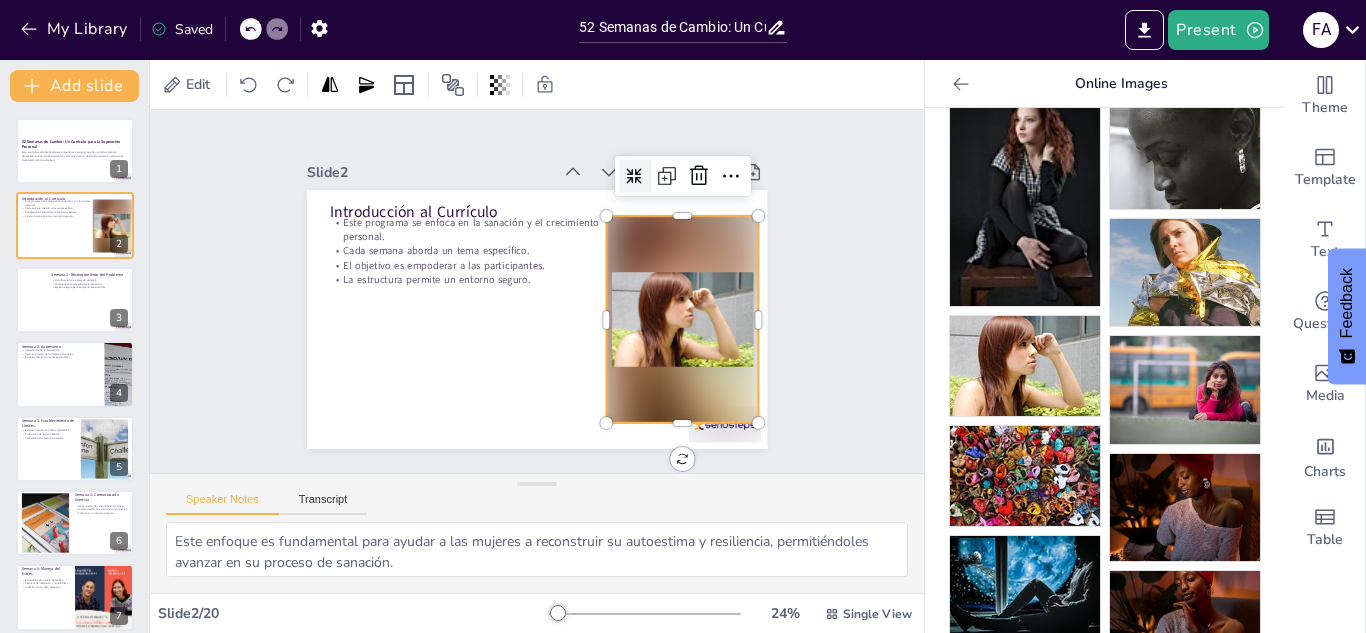 click at bounding box center [503, 147] 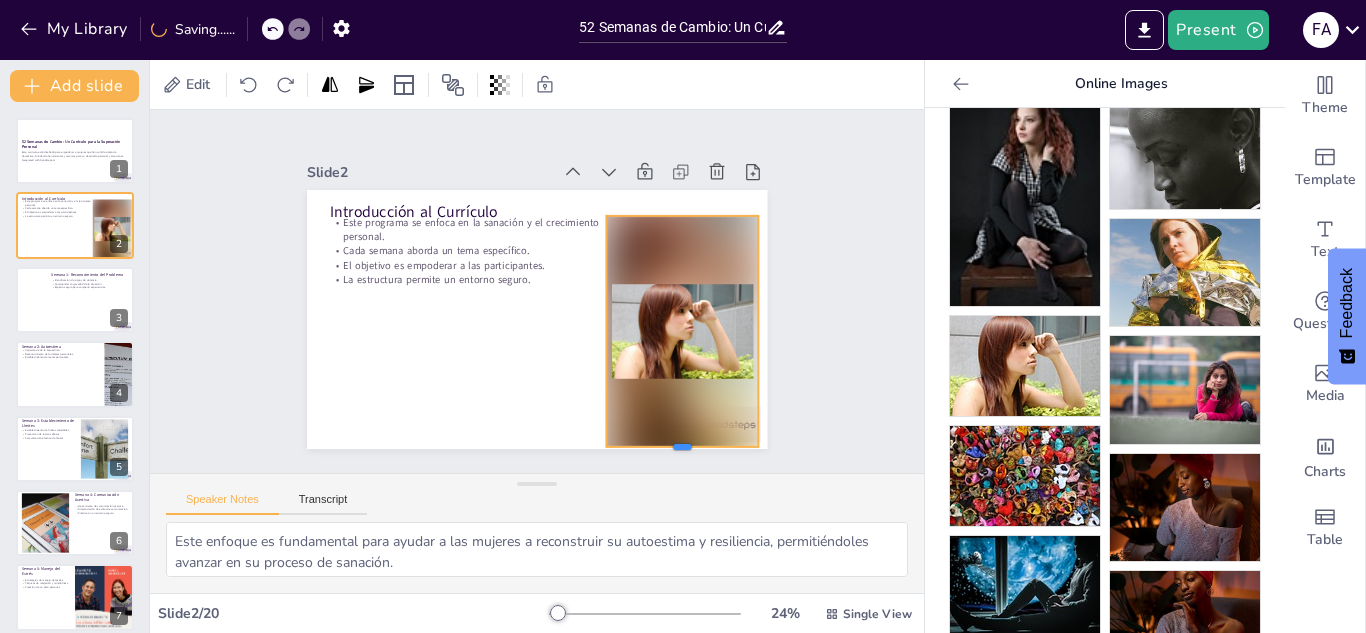drag, startPoint x: 669, startPoint y: 415, endPoint x: 664, endPoint y: 439, distance: 24.5153 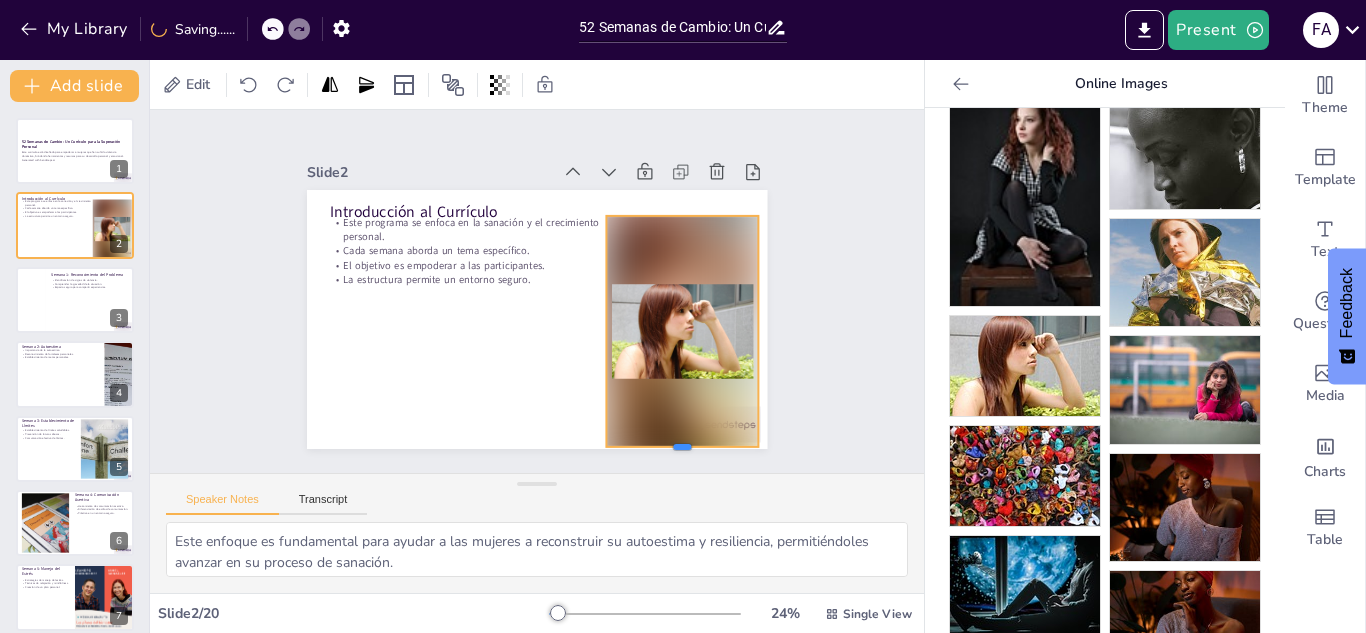 click at bounding box center [538, 73] 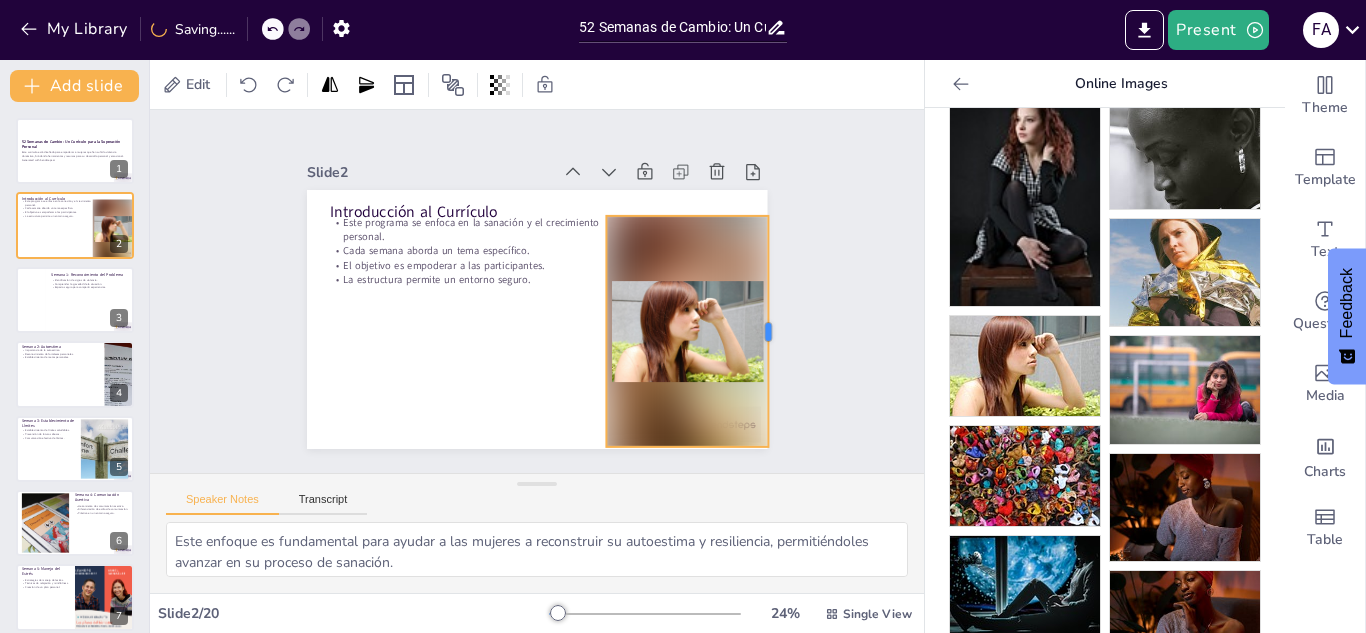 click at bounding box center (301, 353) 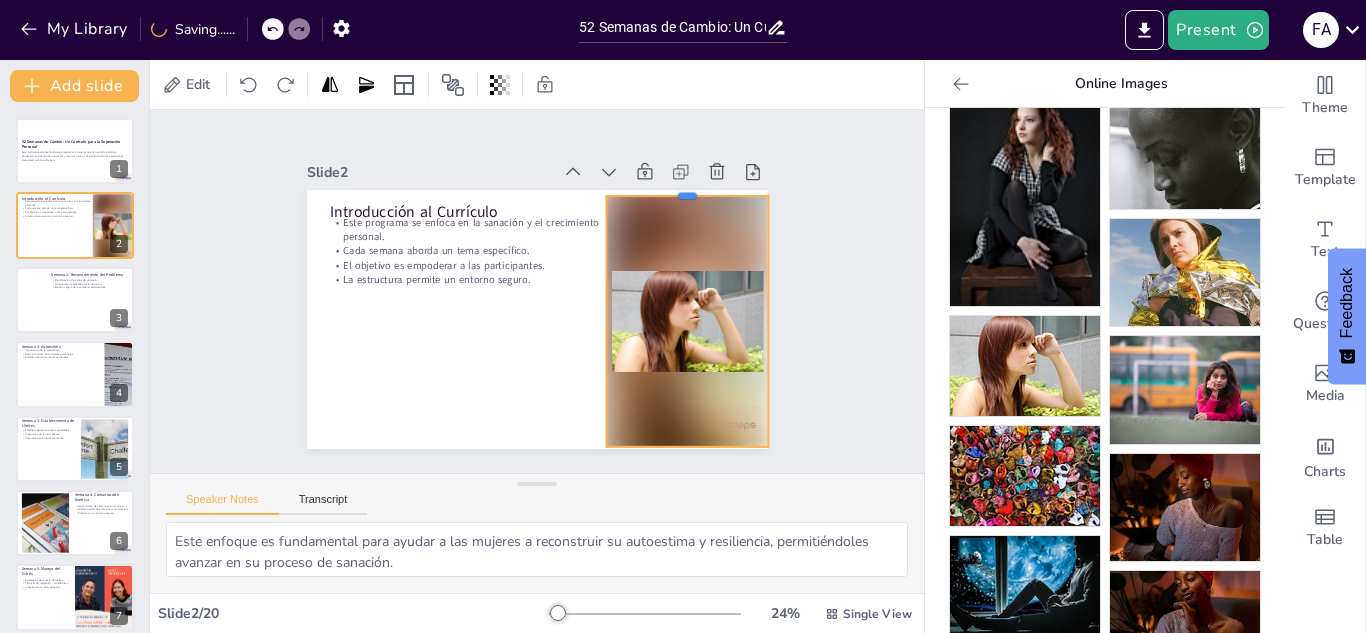 drag, startPoint x: 668, startPoint y: 207, endPoint x: 677, endPoint y: 187, distance: 21.931713 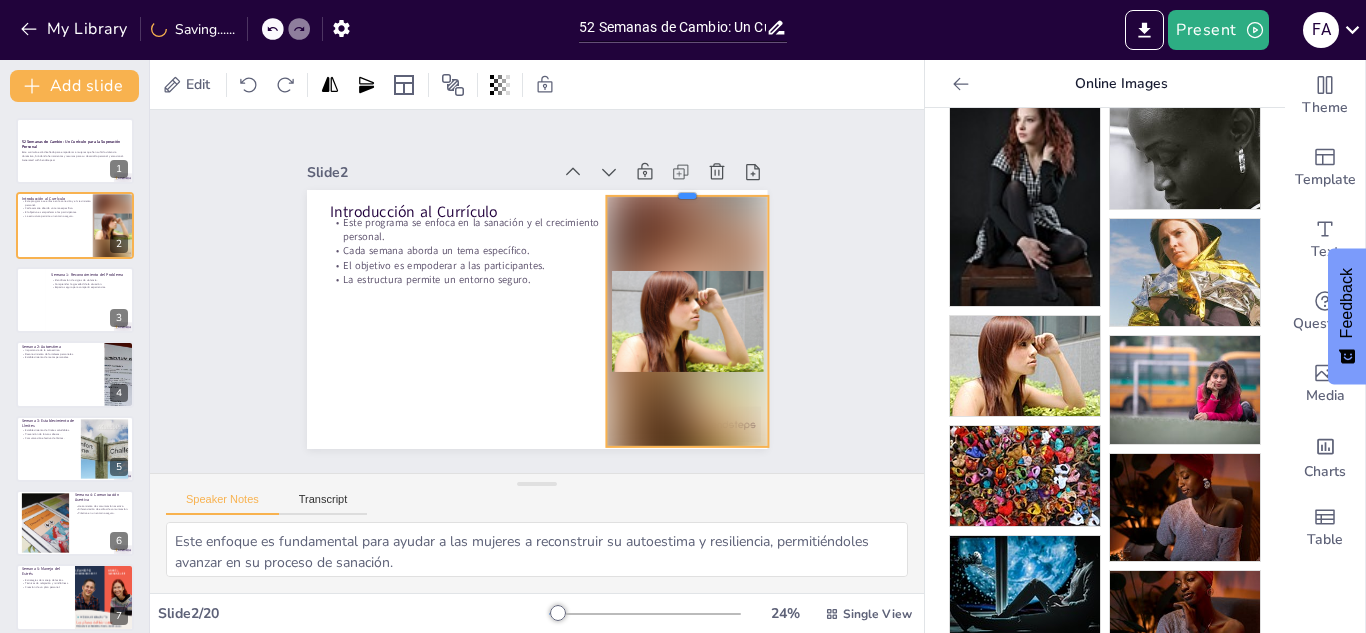 click at bounding box center (449, 130) 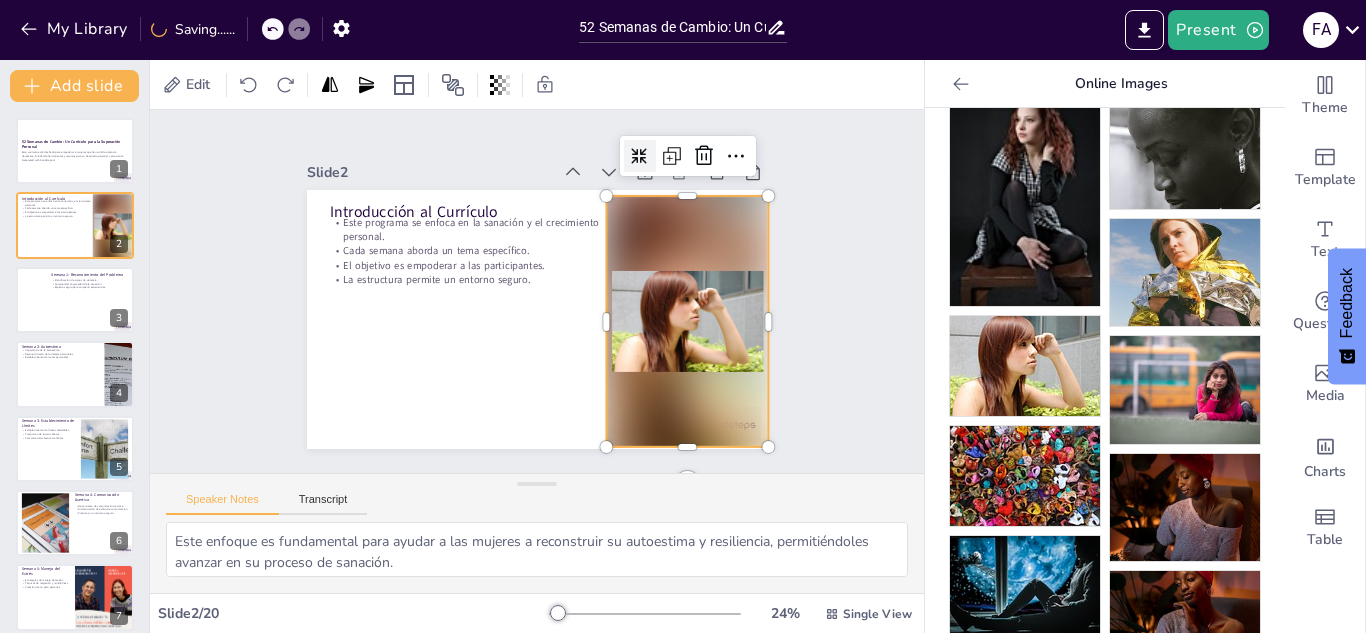 click on "Slide  1 52 Semanas de Cambio: Un Currículo para la Superación Personal Este currículo está diseñado para empoderar a mujeres que han sufrido violencia doméstica, brindando herramientas y recursos para su desarrollo personal y emocional. Generated with Sendsteps.ai Slide  2 Introducción al Currículo Este programa se enfoca en la sanación y el crecimiento personal. Cada semana aborda un tema específico. El objetivo es empoderar a las participantes. La estructura permite un entorno seguro. Slide  3 Semana 1: Reconocimiento del Problema Identificación de signos de violencia. Comprender la gravedad de la situación. Espacio seguro para compartir experiencias. Slide  4 Semana 2: Autoestima Importancia de la autoestima. Reconocimiento de fortalezas personales. Establecimiento de metas personales. Slide  5 Semana 3: Establecimiento de Límites Establecimiento de límites saludables. Prevención de futuros abusos. Comunicación efectiva de límites. Slide  6 Semana 4: Comunicación Asertiva Slide  7 Slide" at bounding box center (537, 291) 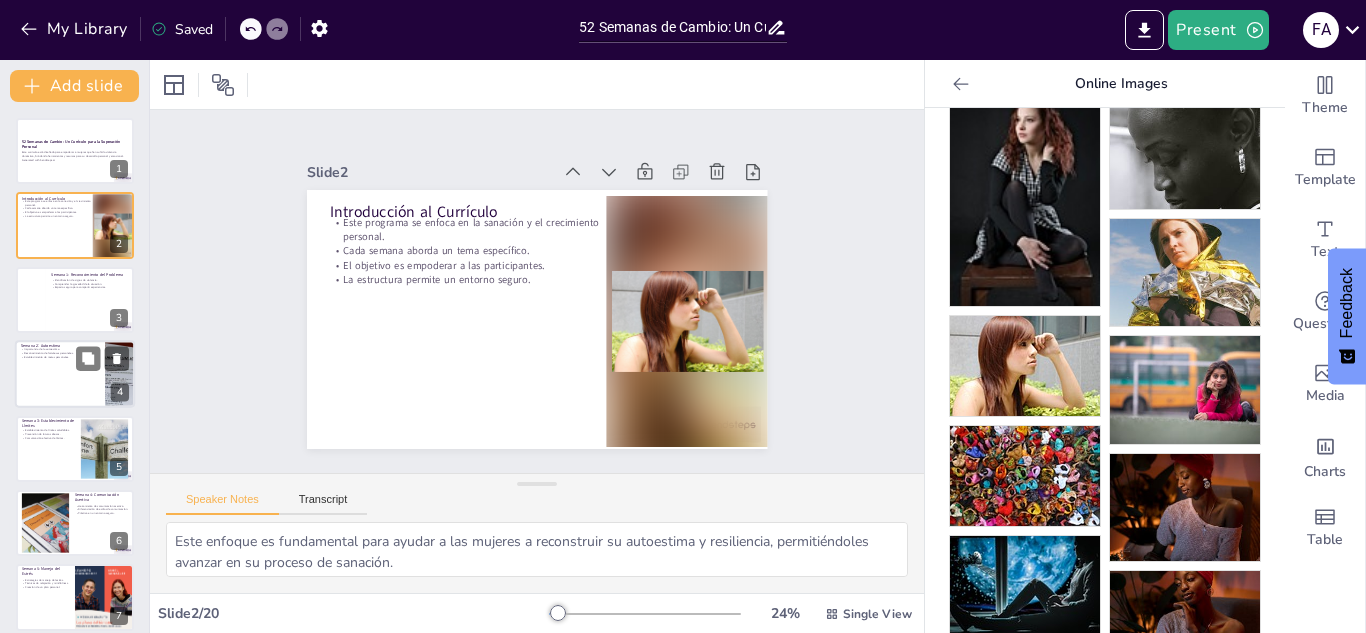 click at bounding box center [119, 374] 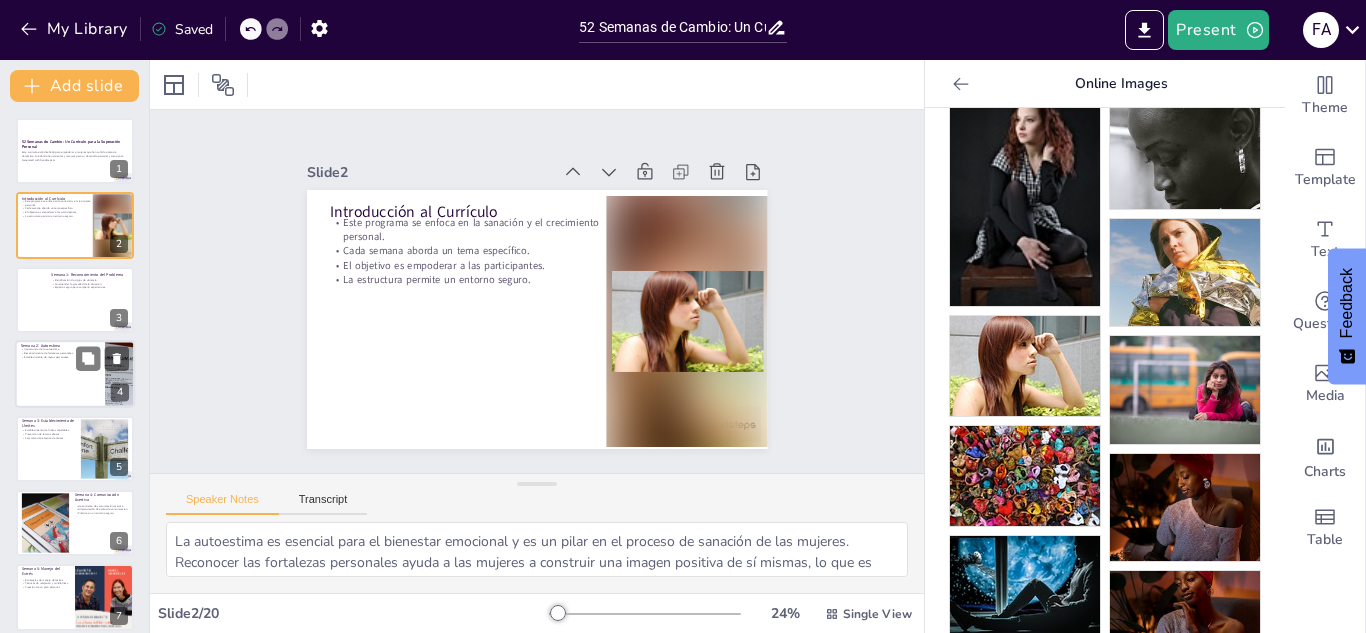 scroll, scrollTop: 7, scrollLeft: 0, axis: vertical 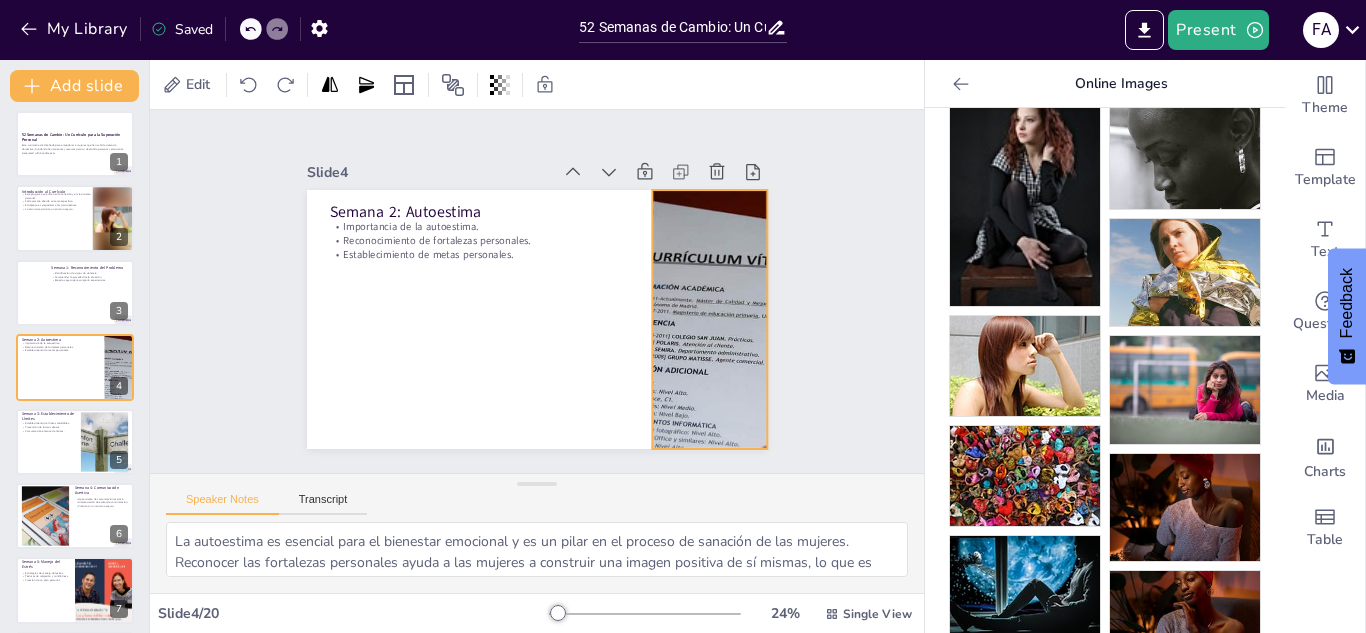click at bounding box center (692, 371) 